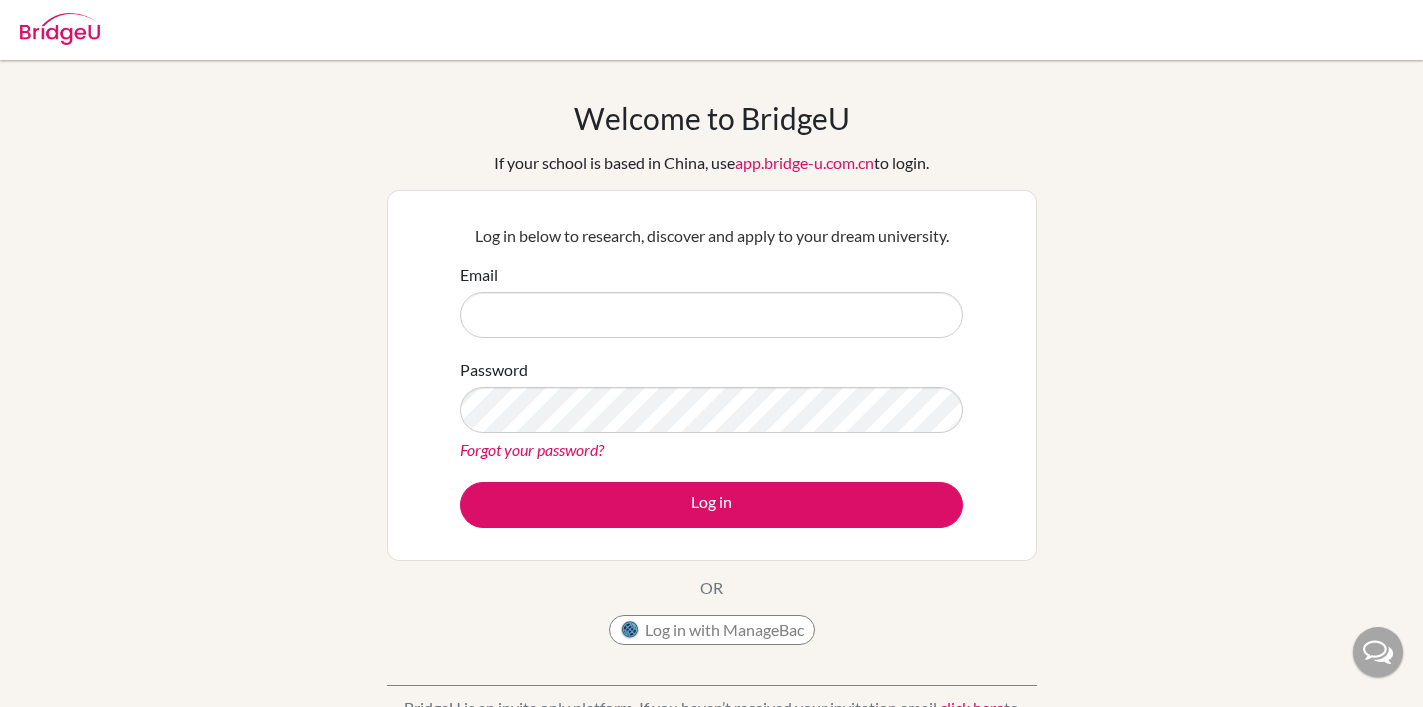 scroll, scrollTop: 0, scrollLeft: 0, axis: both 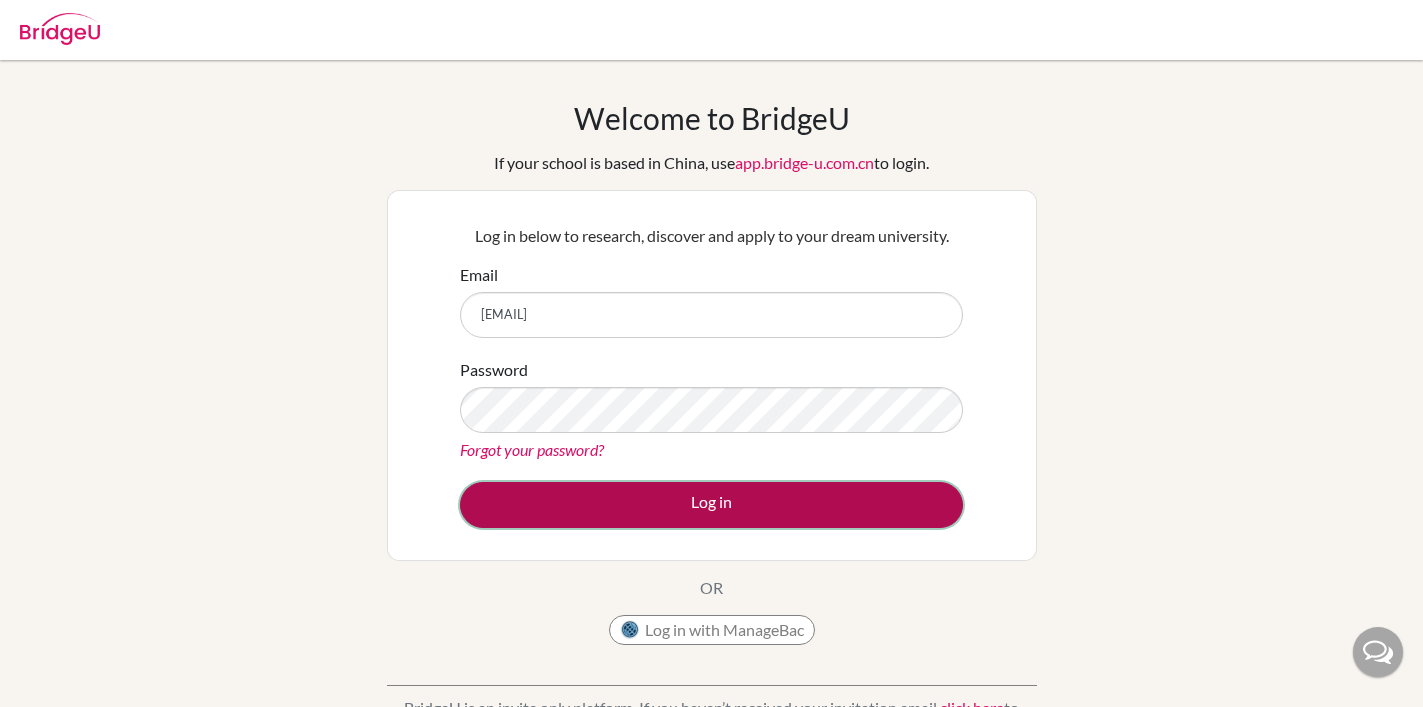 click on "Log in" at bounding box center (711, 505) 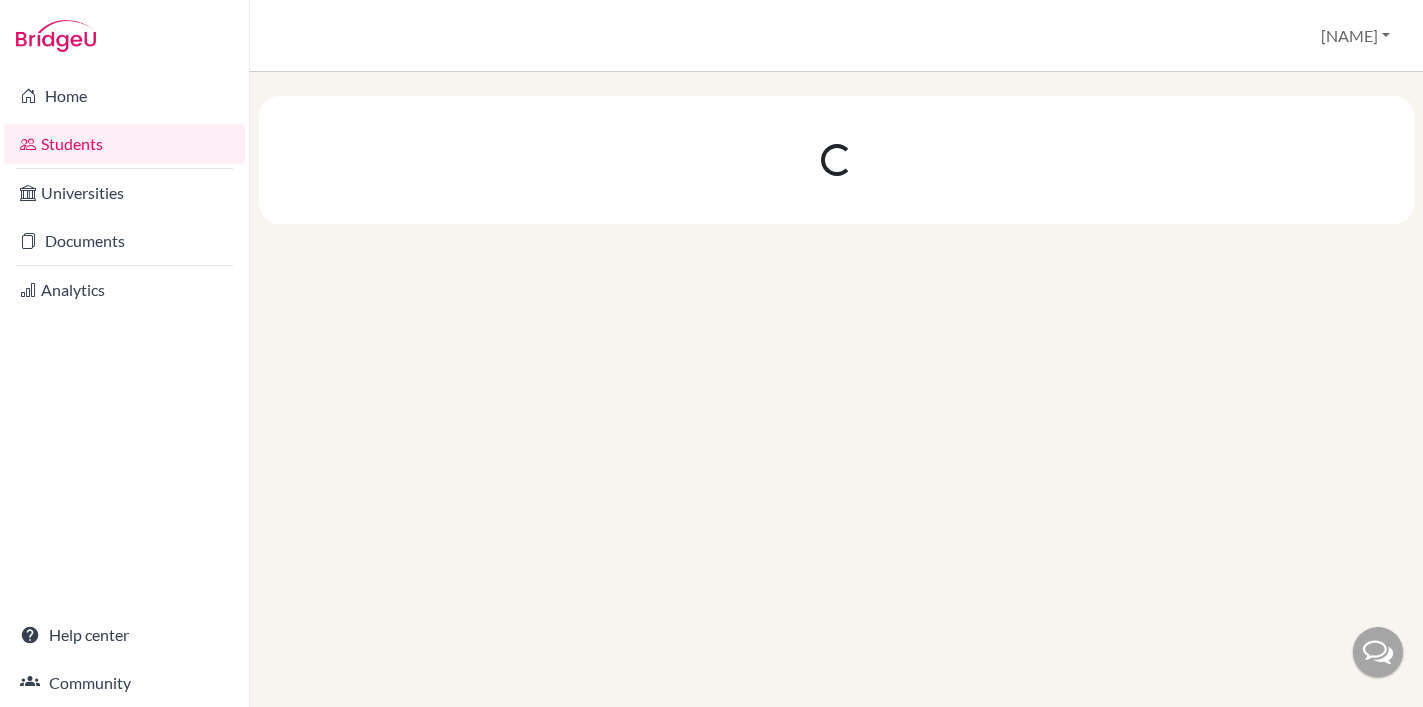 scroll, scrollTop: 0, scrollLeft: 0, axis: both 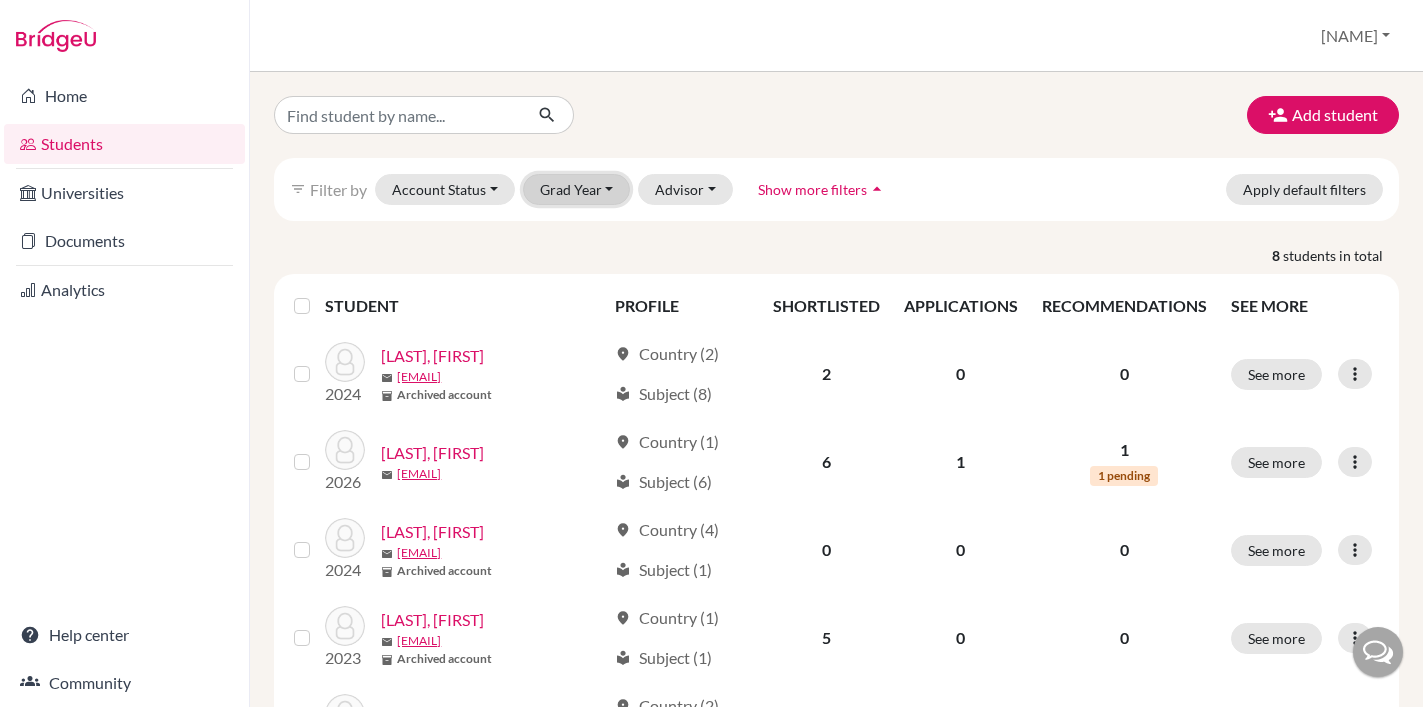 click on "Grad Year" at bounding box center (577, 189) 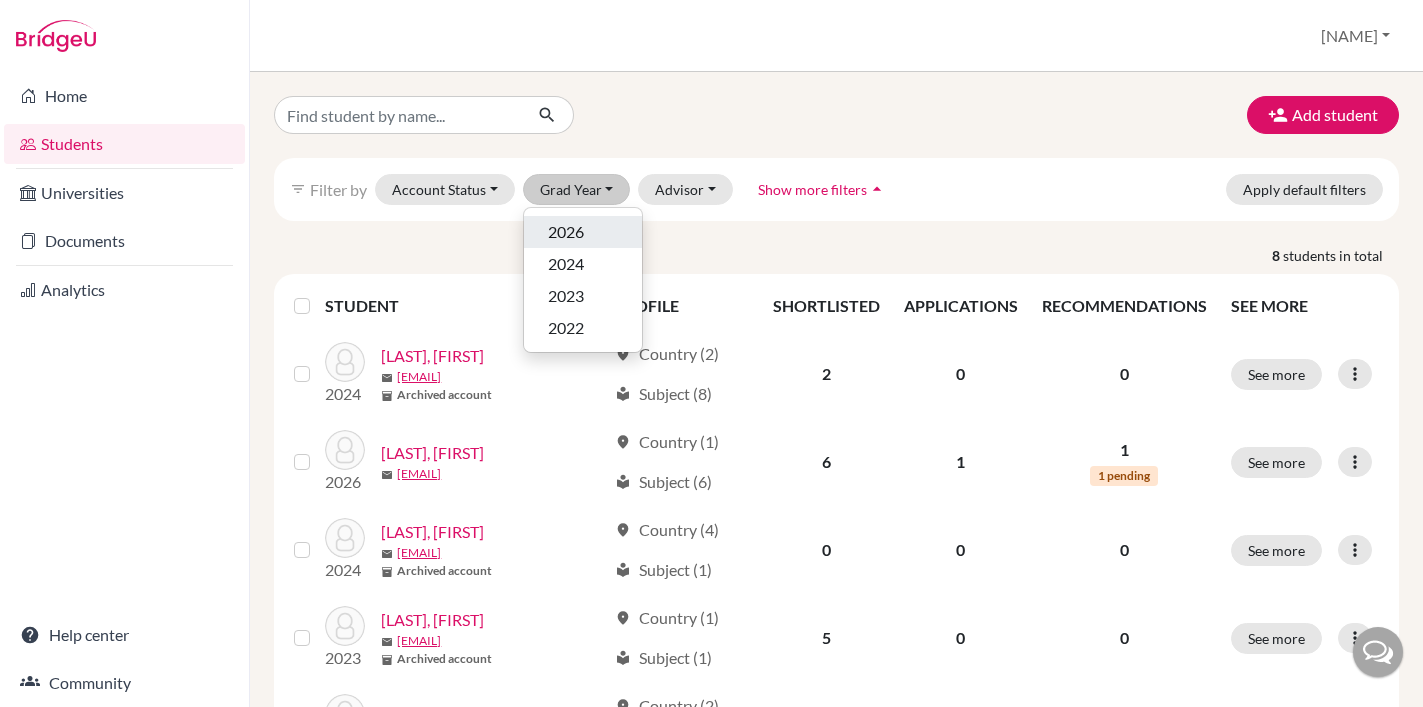 click on "2026" at bounding box center (566, 232) 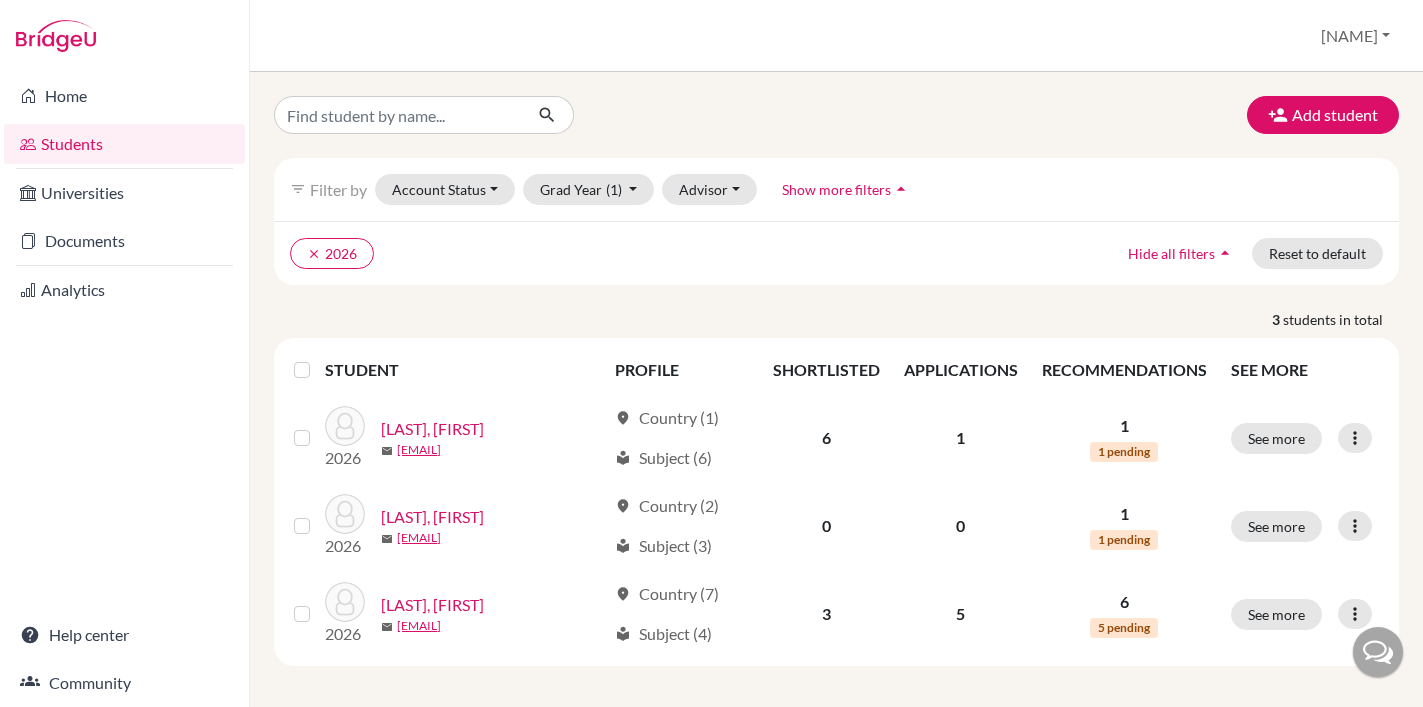 scroll, scrollTop: 7, scrollLeft: 0, axis: vertical 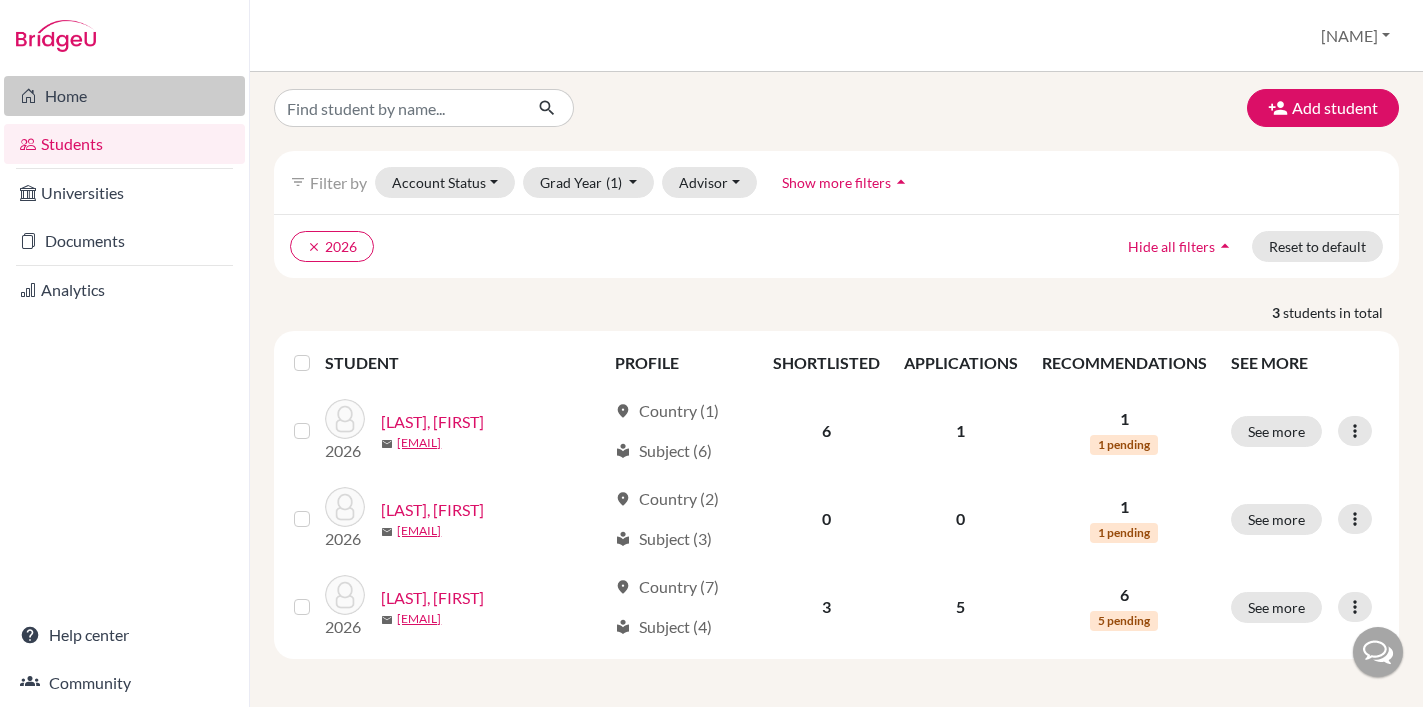 click on "Home" at bounding box center (124, 96) 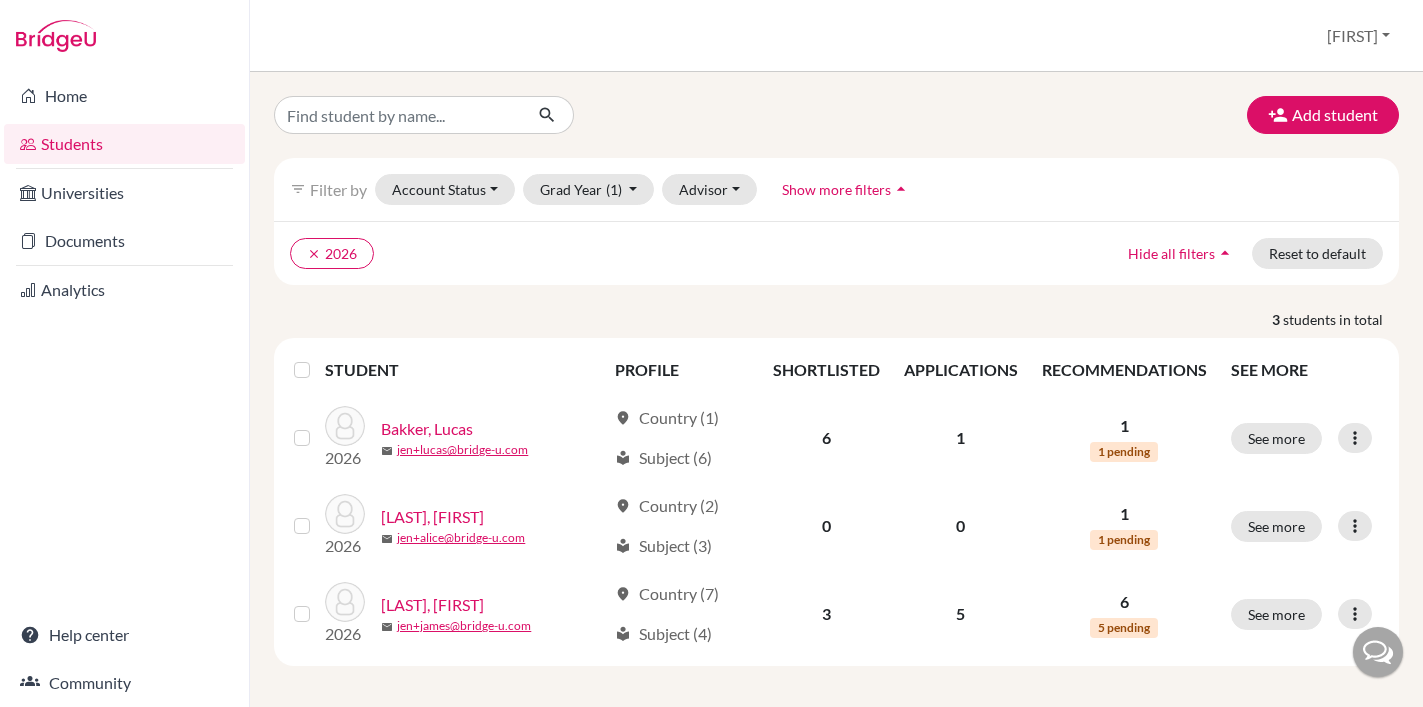 scroll, scrollTop: 0, scrollLeft: 0, axis: both 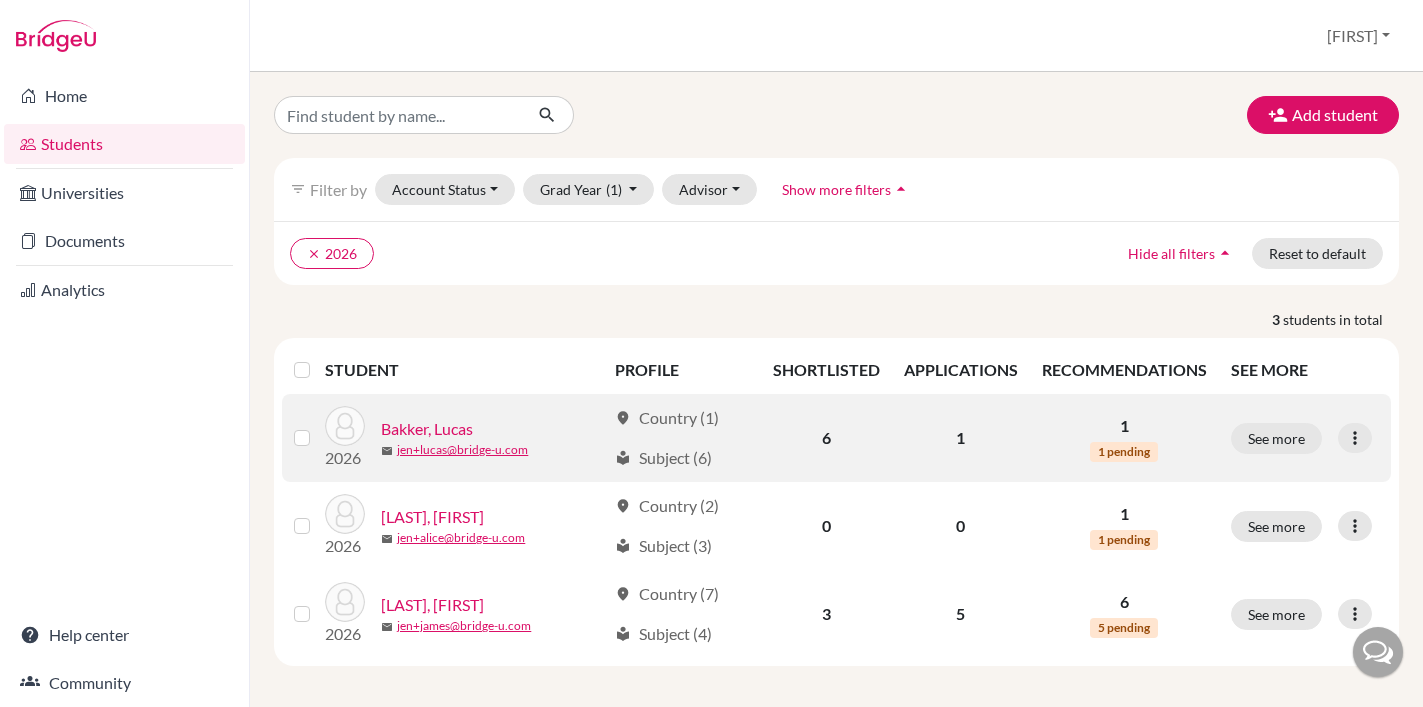 click on "See more Edit student Send Message Reset Password" at bounding box center (1305, 438) 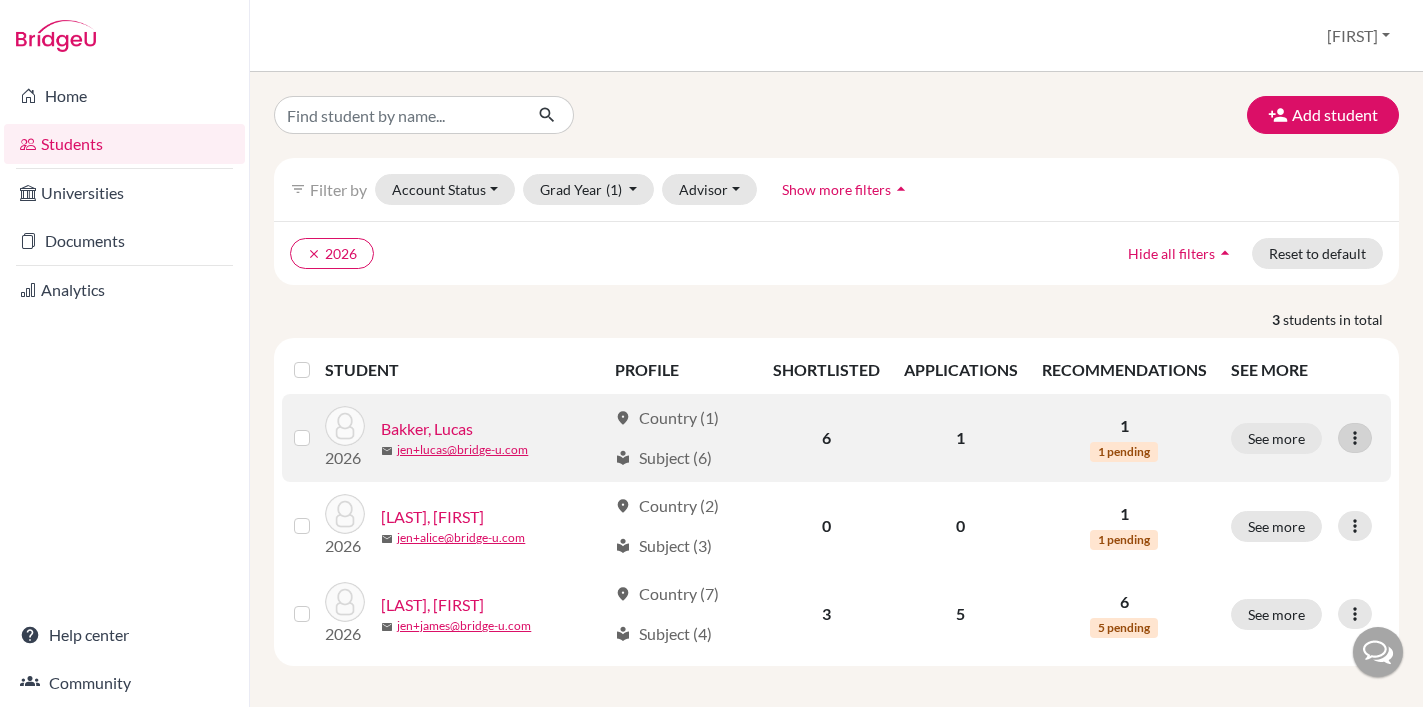 click at bounding box center (1355, 438) 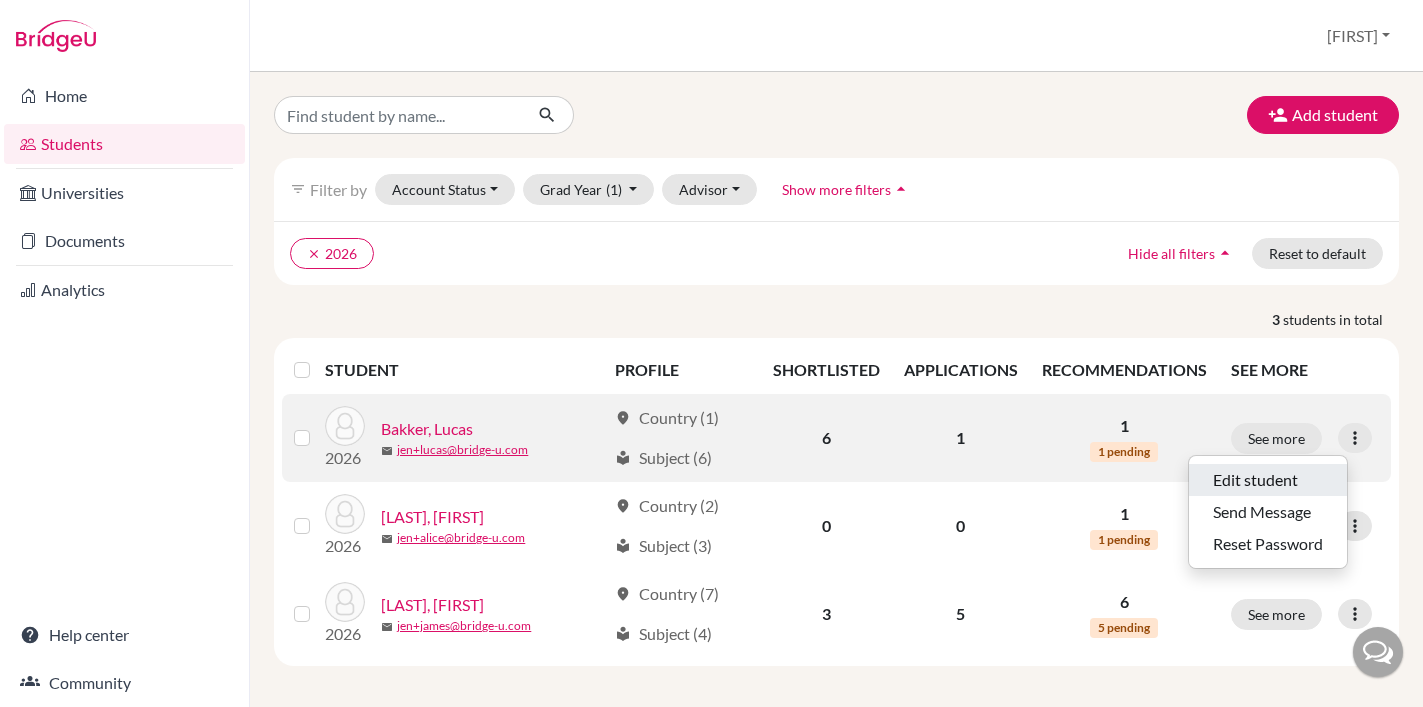 click on "Edit student" at bounding box center [1268, 480] 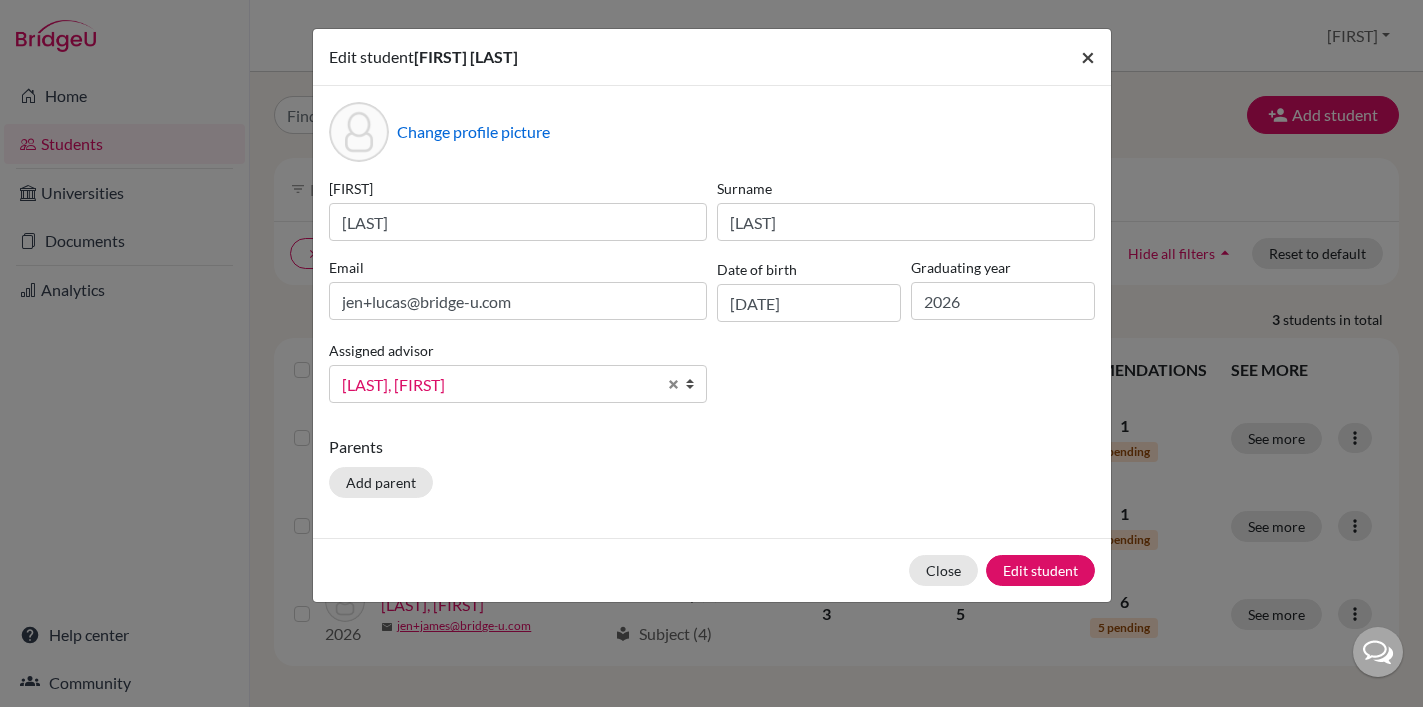 click on "×" at bounding box center (1088, 56) 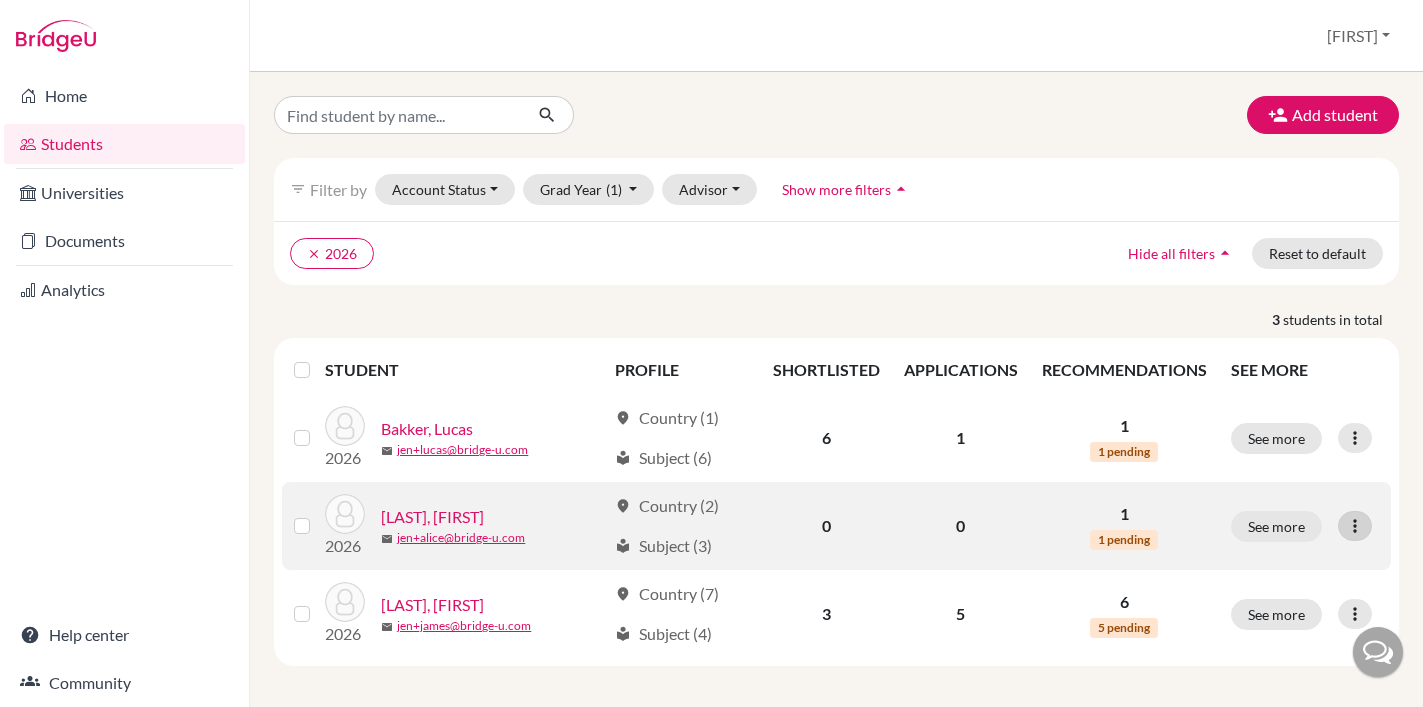 click at bounding box center (1355, 526) 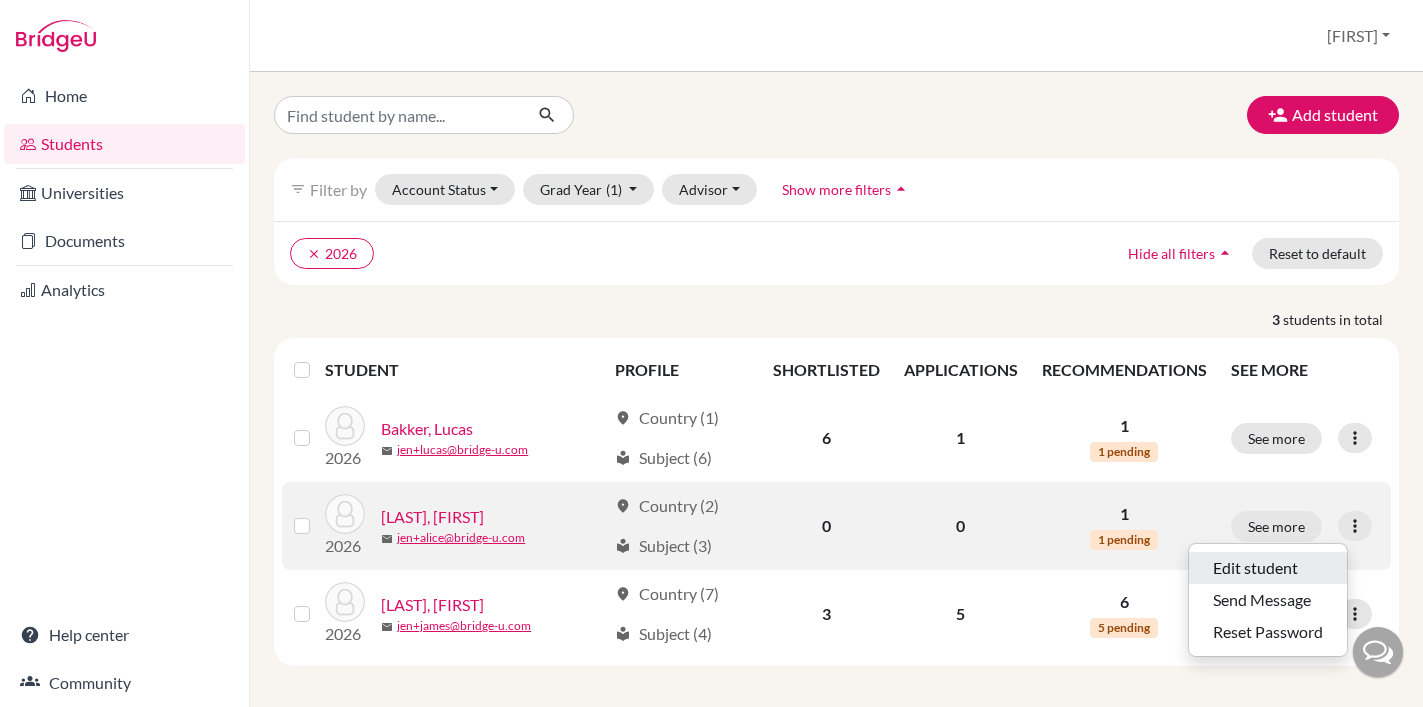 click on "Edit student" at bounding box center [1268, 568] 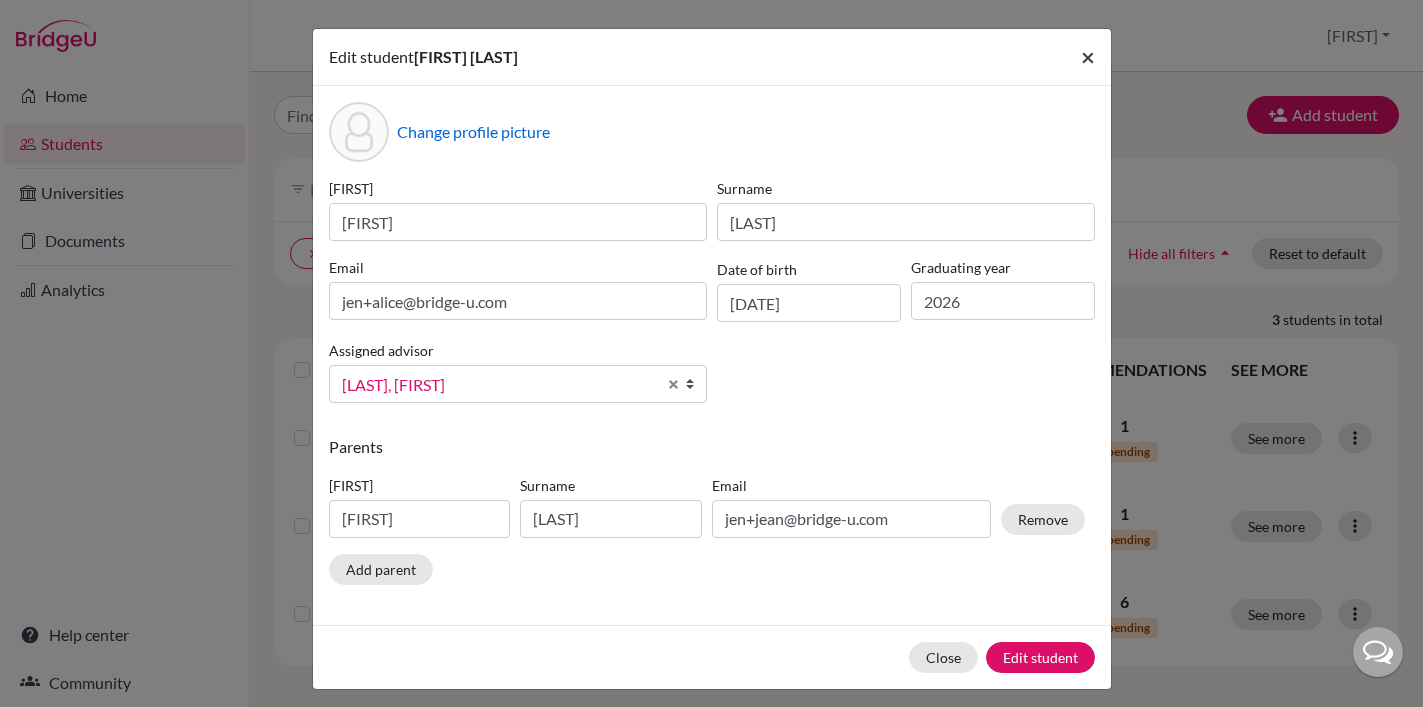 click on "×" at bounding box center [1088, 56] 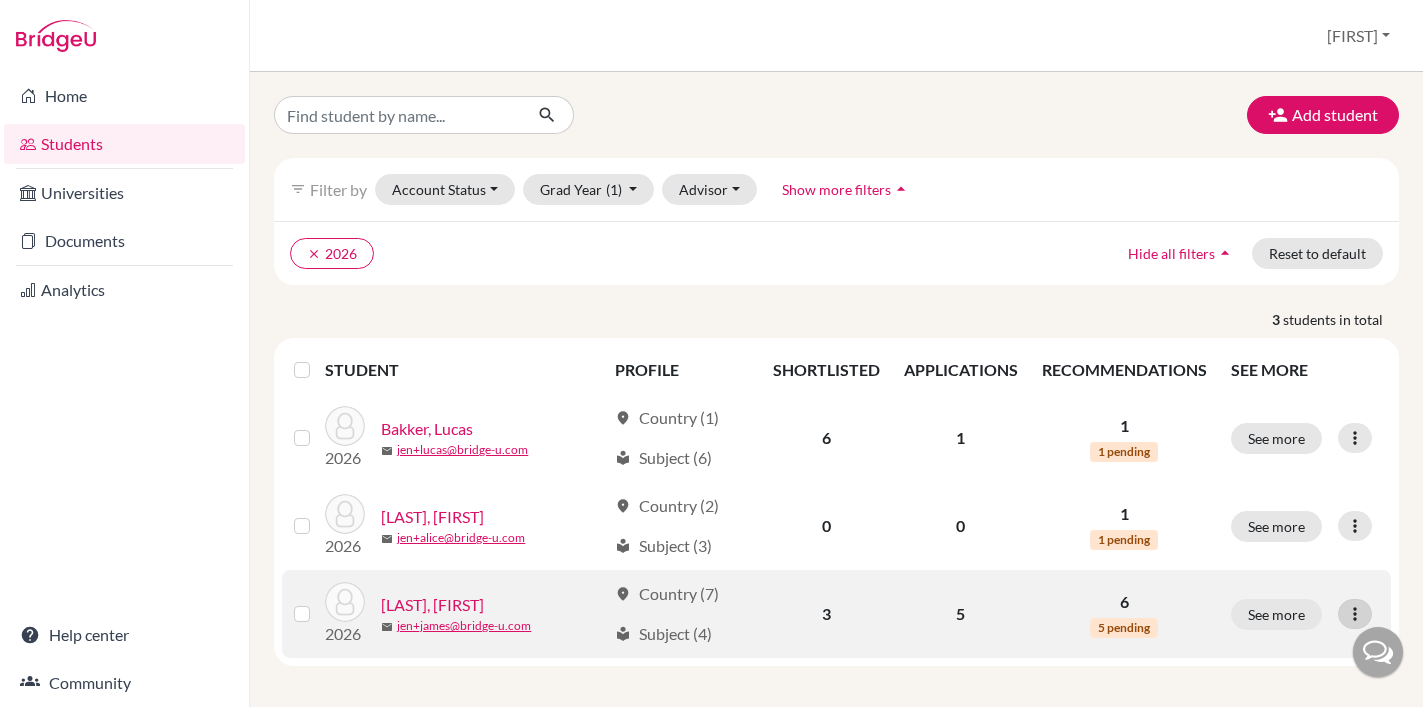 click at bounding box center [1355, 614] 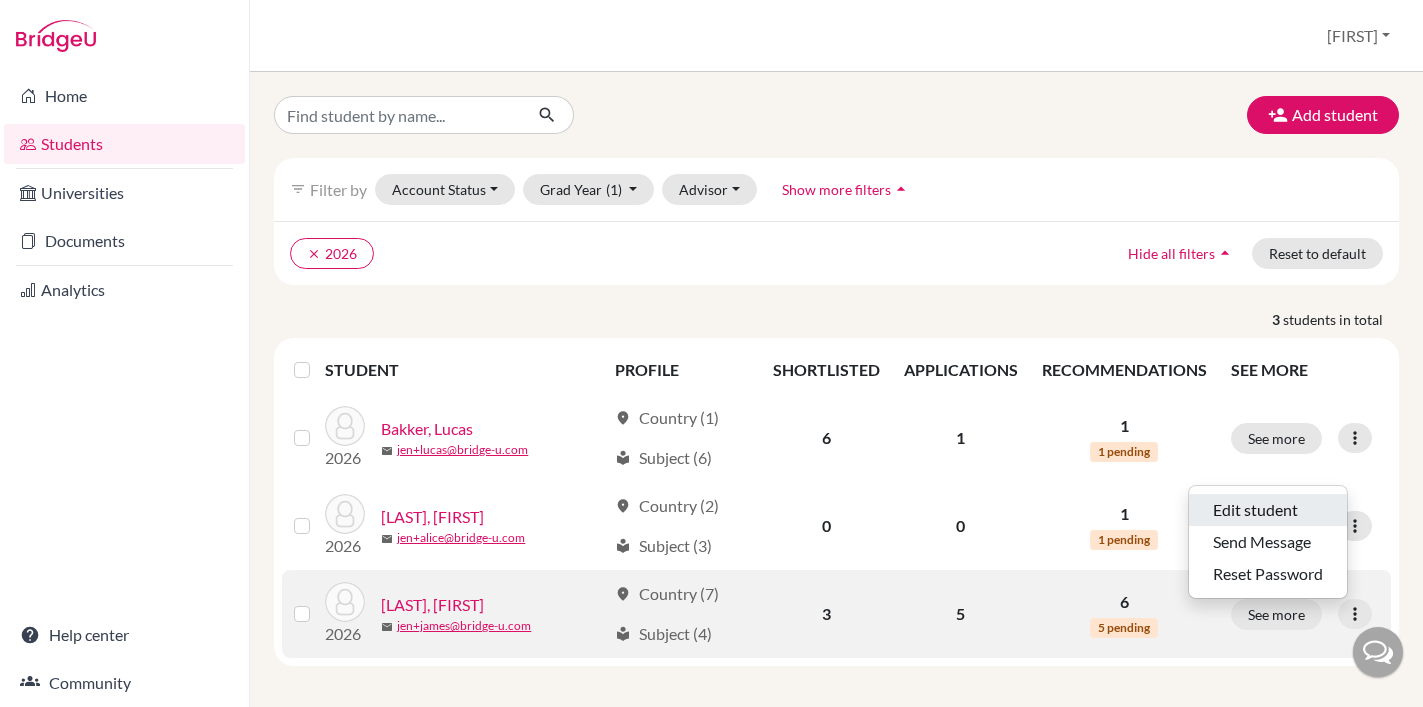 click on "Edit student" at bounding box center [1268, 510] 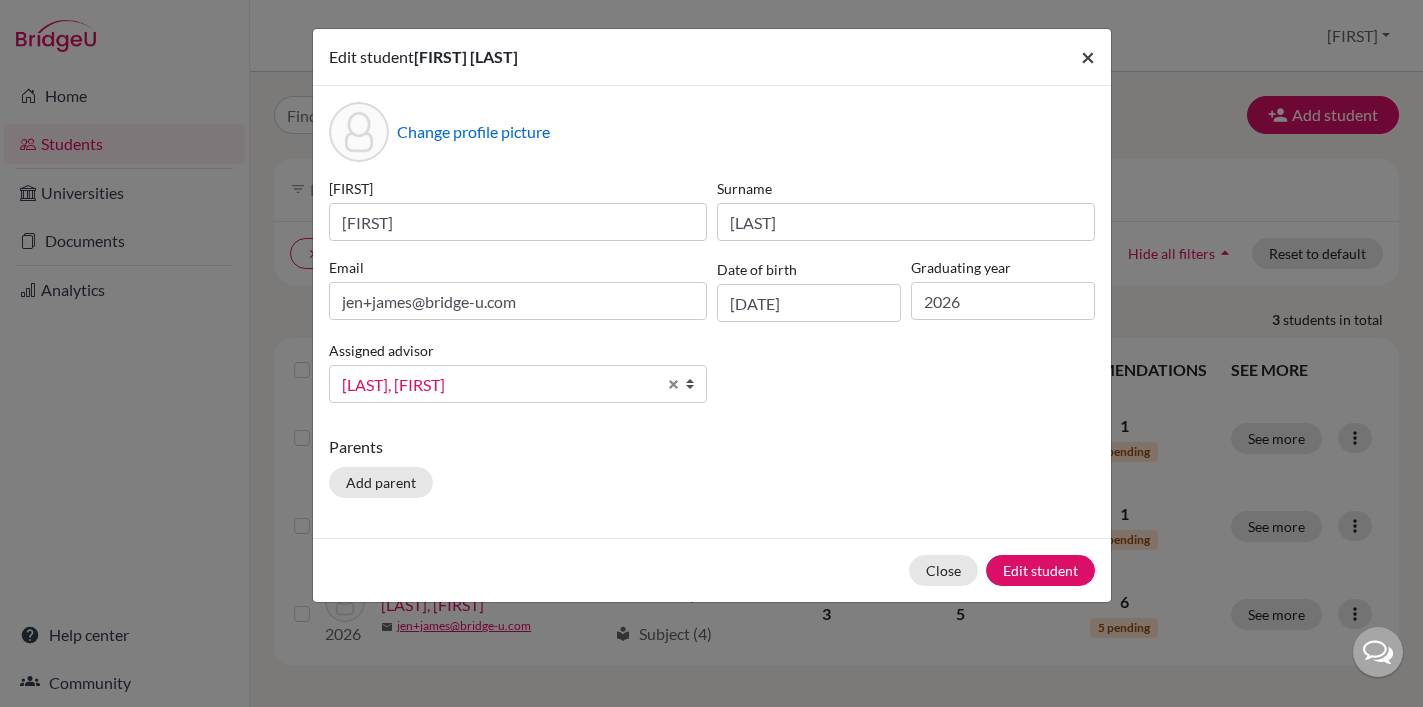 click on "×" at bounding box center (1088, 56) 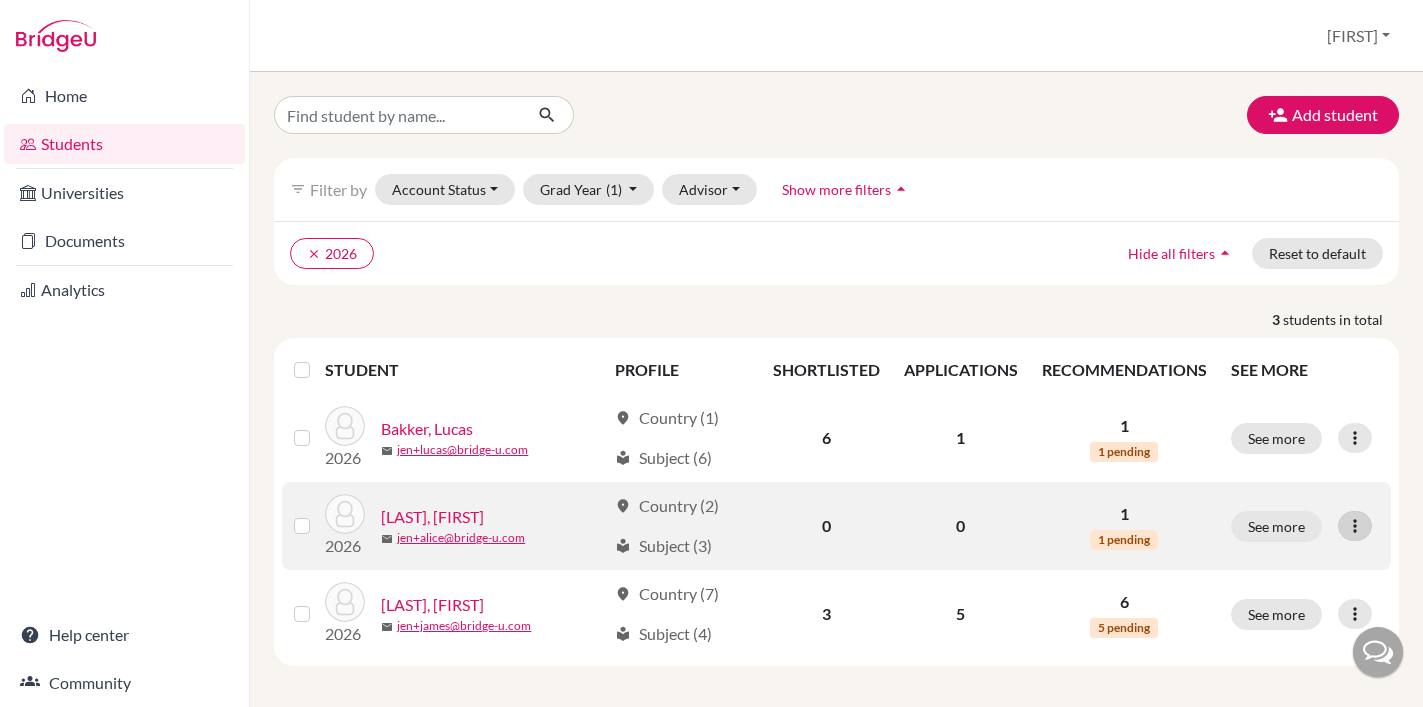 click at bounding box center [1355, 526] 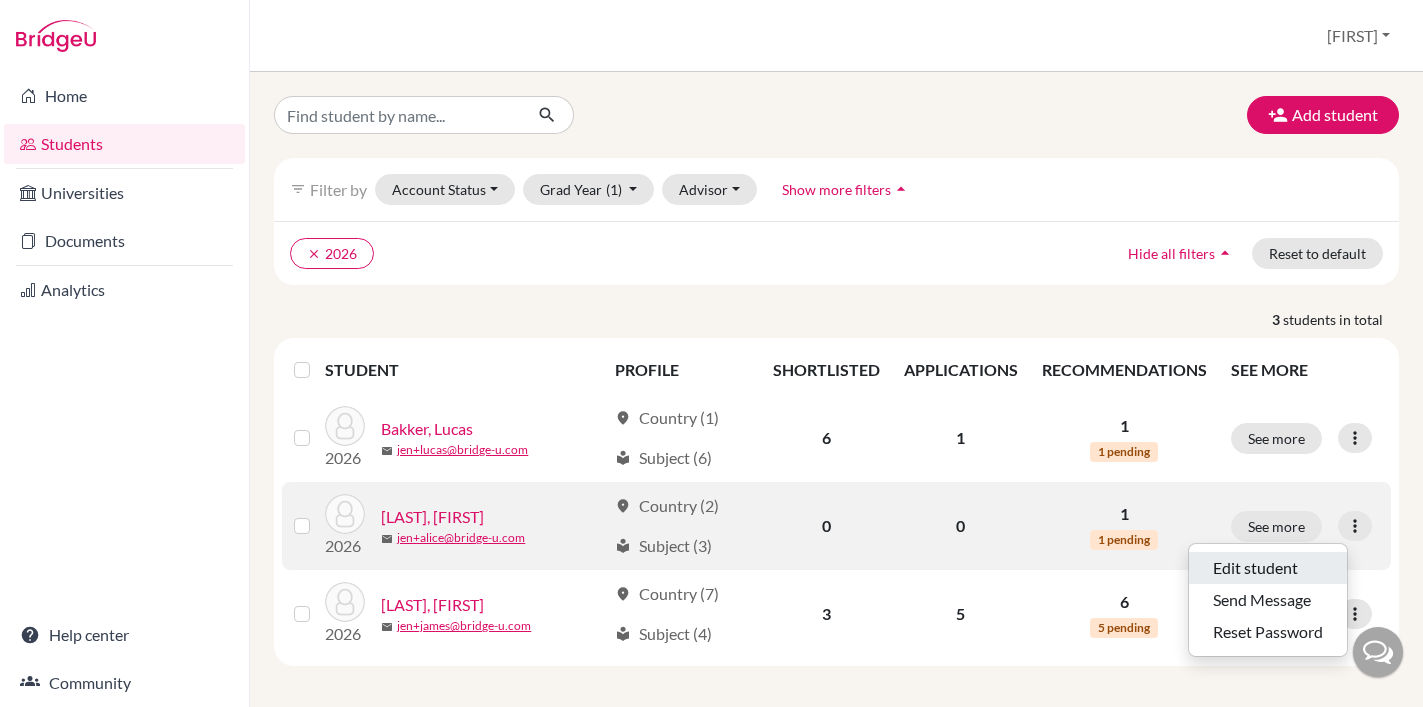 click on "Edit student" at bounding box center [1268, 568] 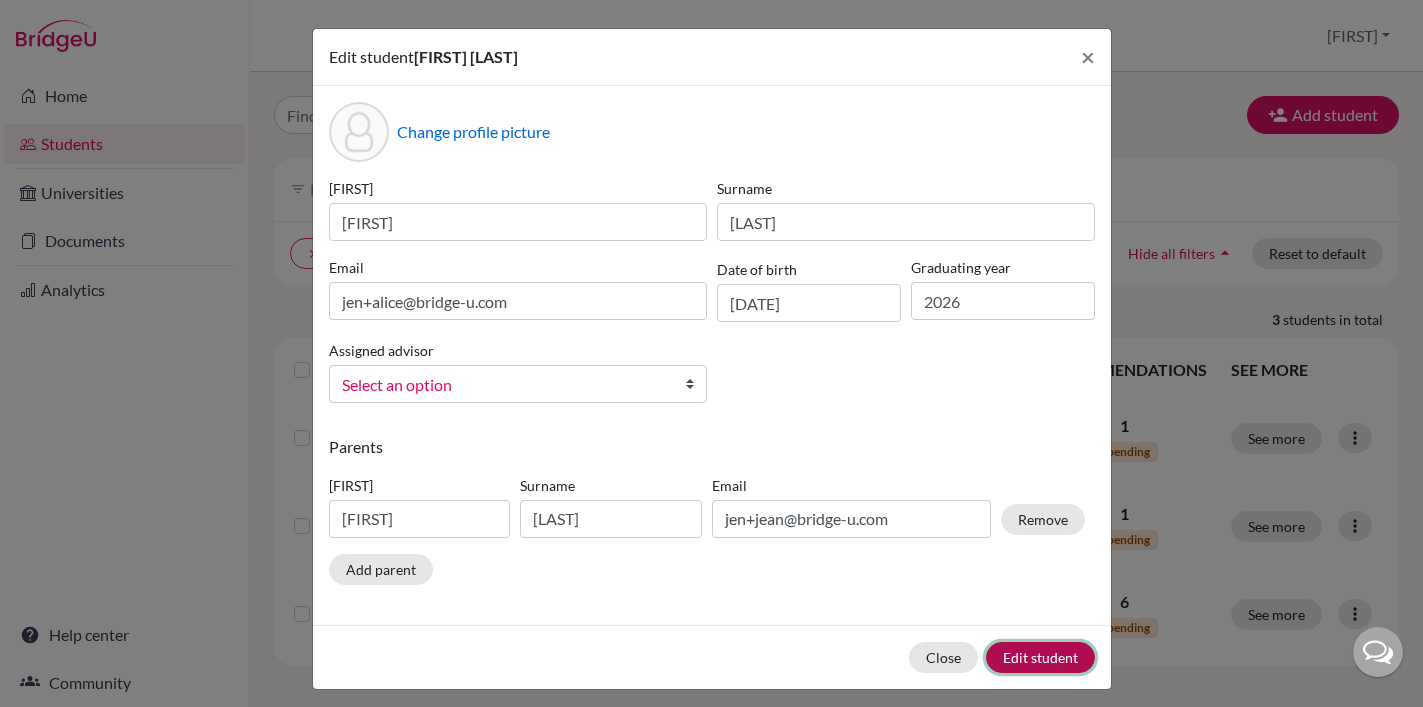 click on "Edit student" at bounding box center (1040, 657) 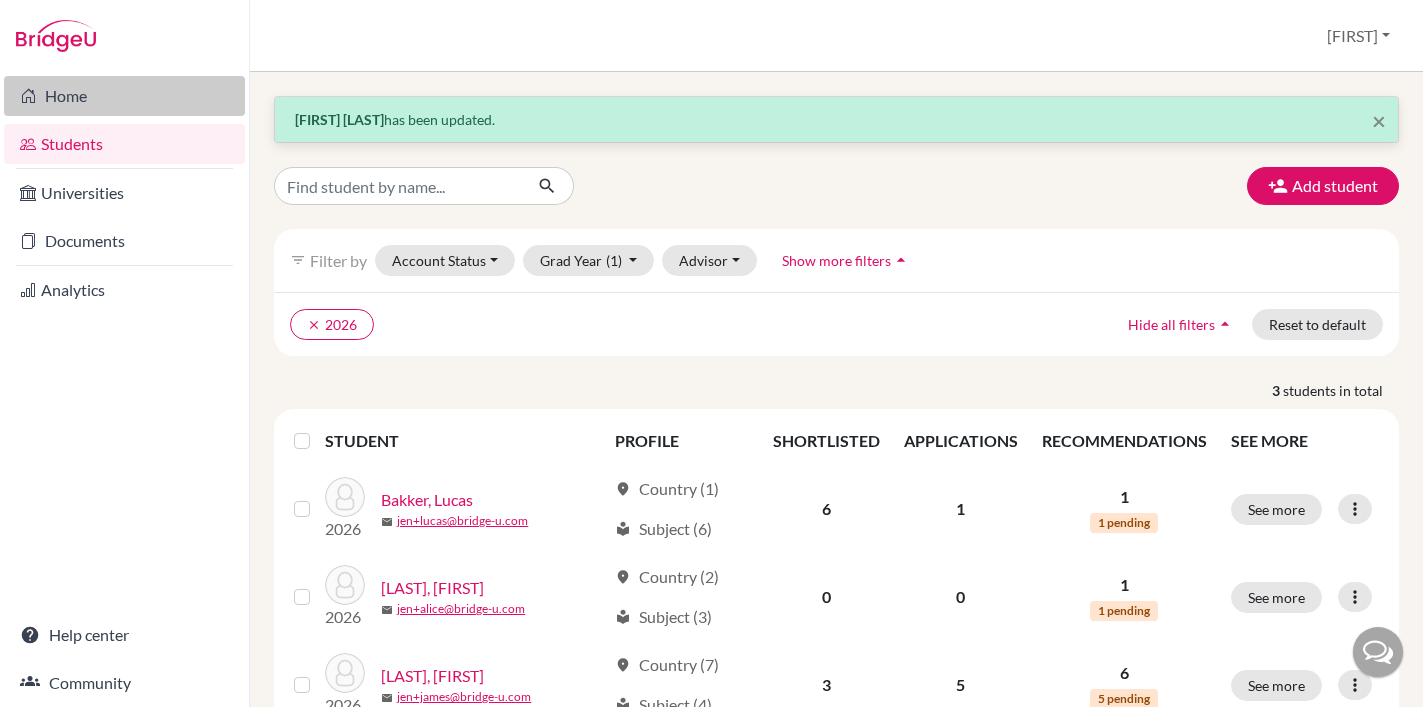 click on "Home" at bounding box center (124, 96) 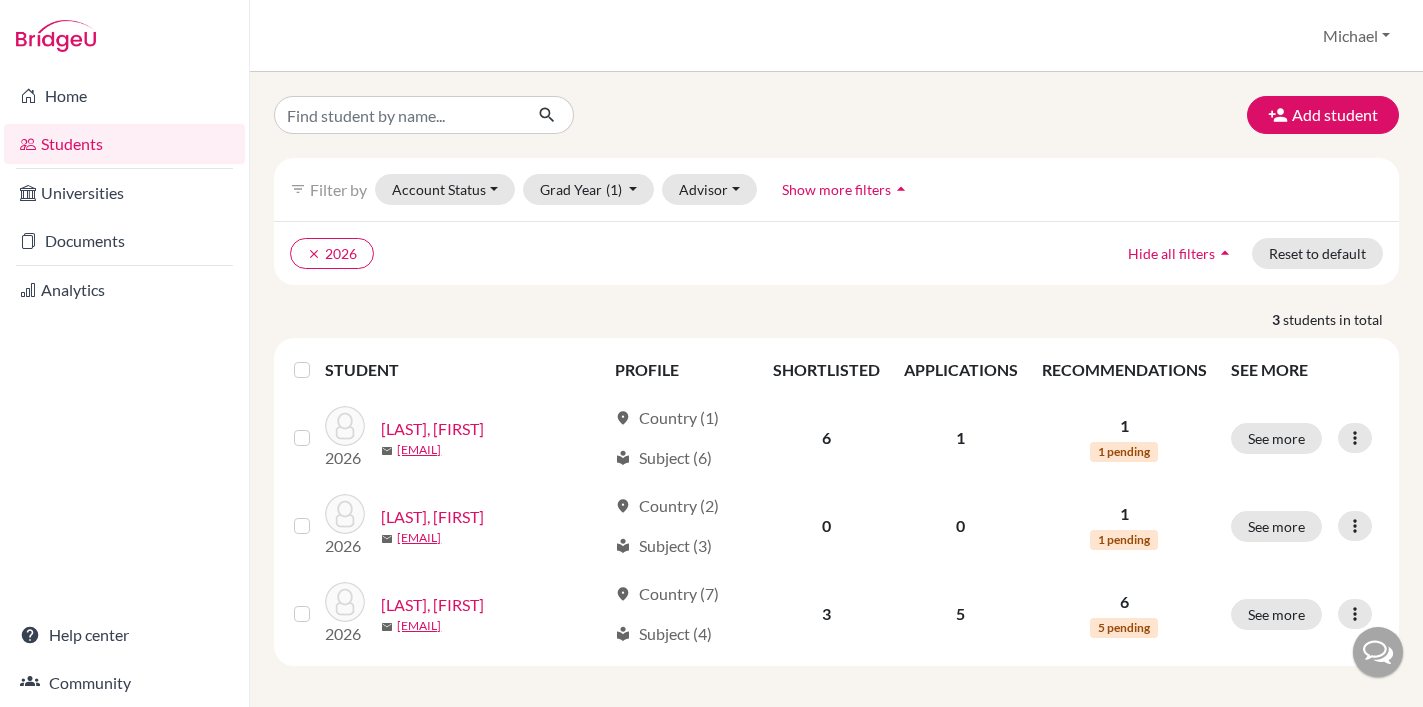 scroll, scrollTop: 0, scrollLeft: 0, axis: both 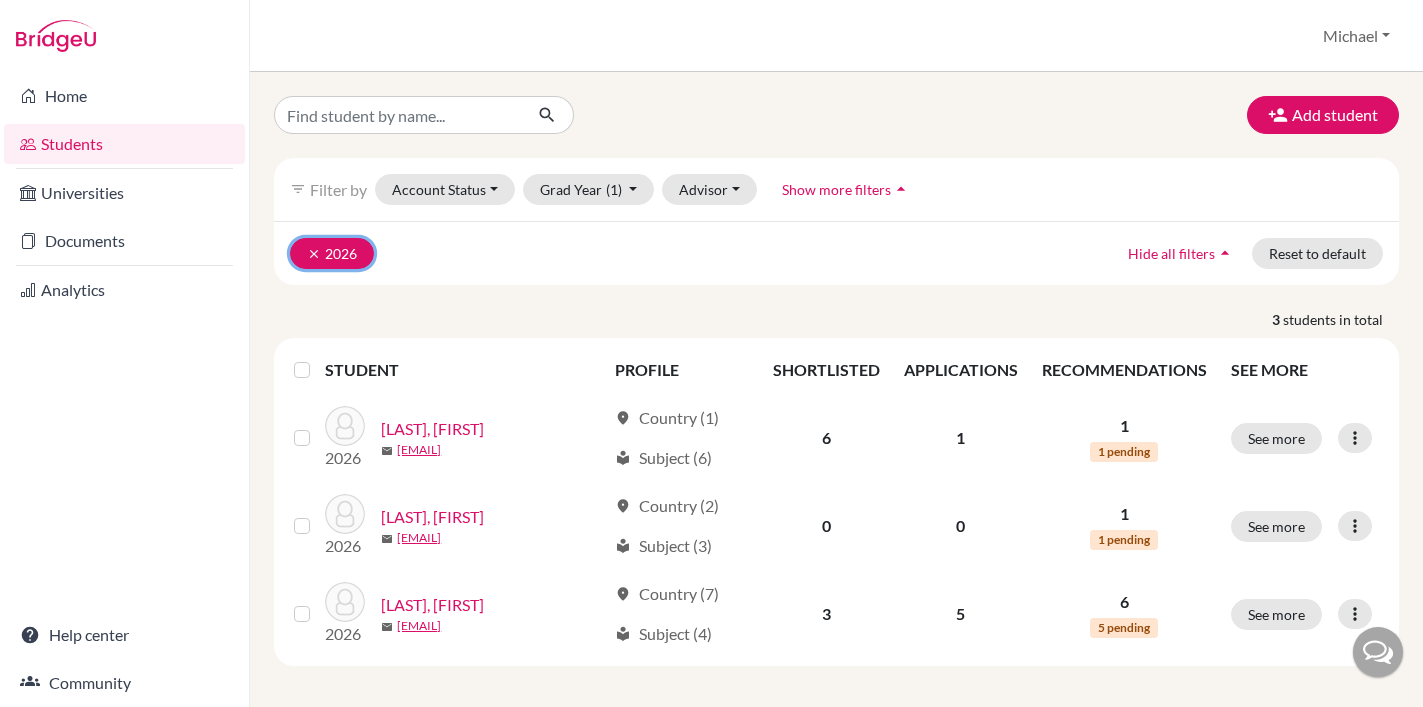 click on "clear" at bounding box center [314, 254] 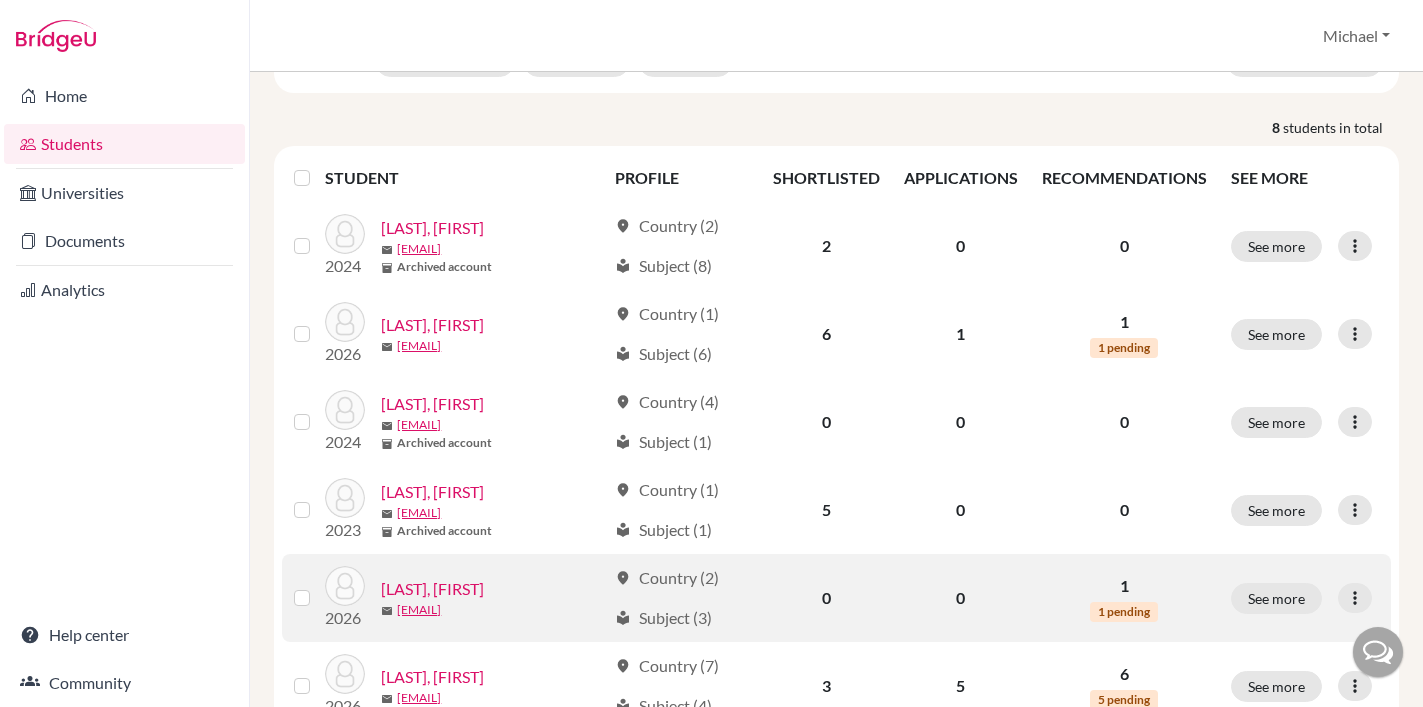 scroll, scrollTop: 114, scrollLeft: 0, axis: vertical 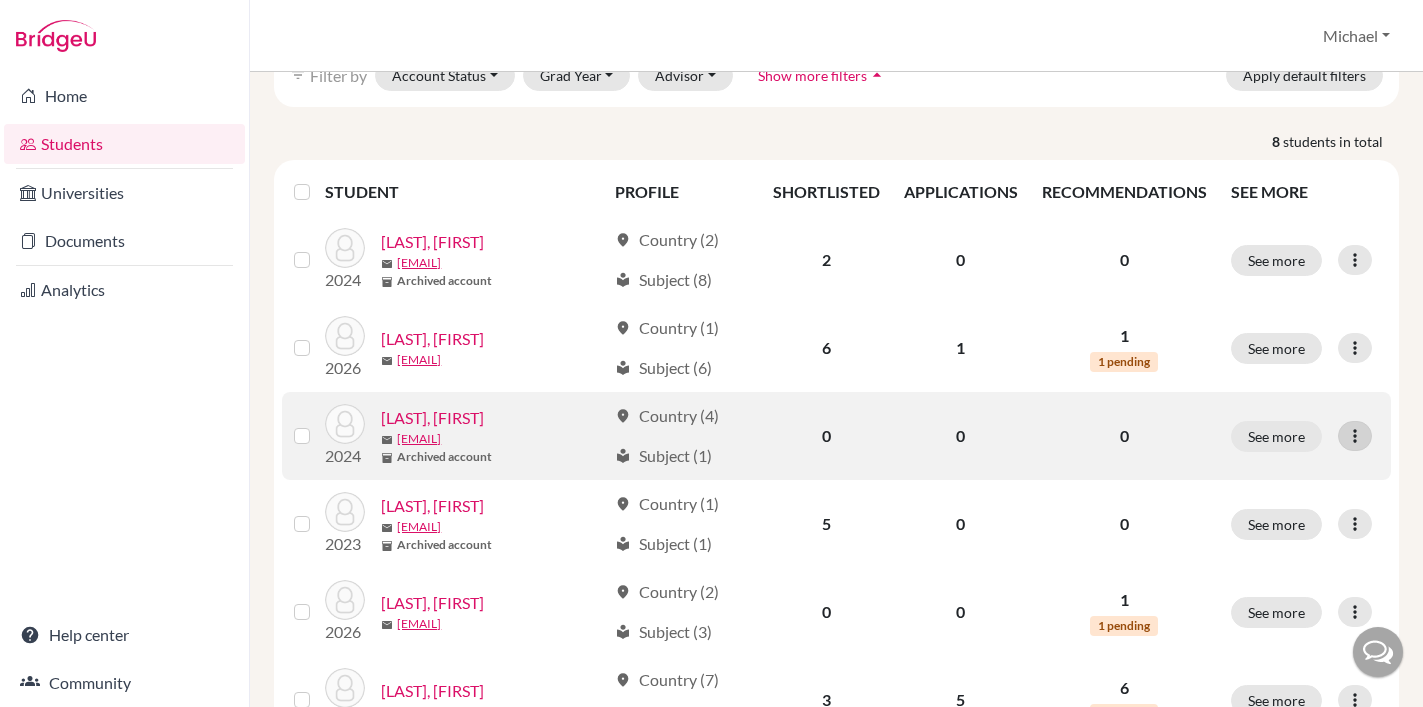 click at bounding box center (1355, 436) 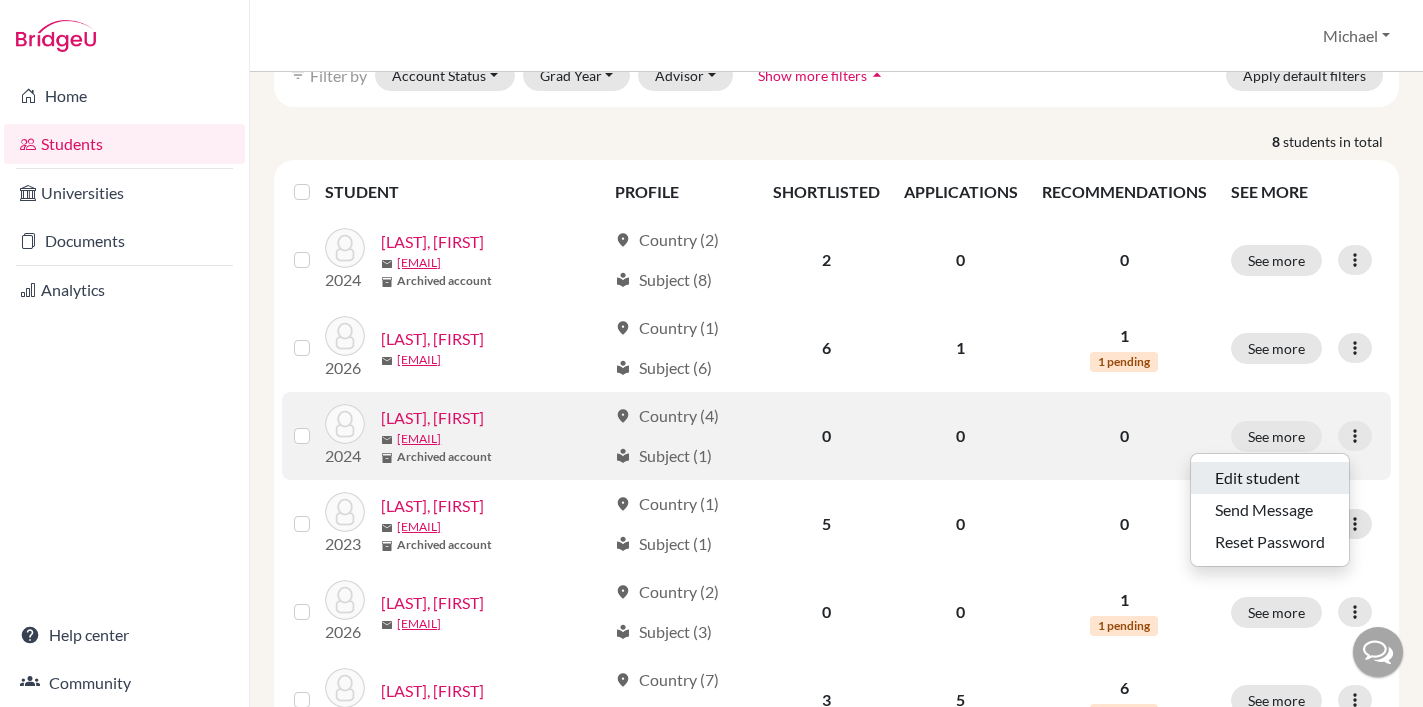 click on "Edit student" at bounding box center (1270, 478) 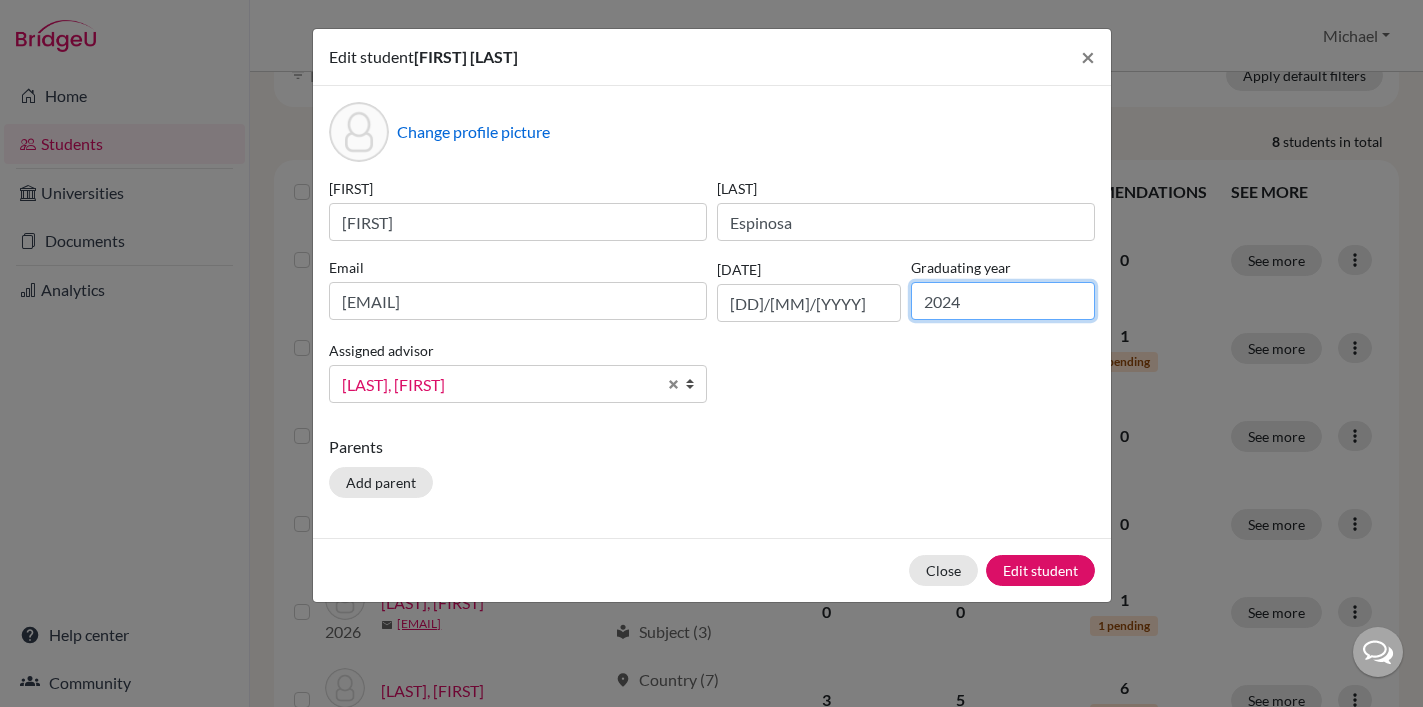 click on "2024" at bounding box center [1003, 301] 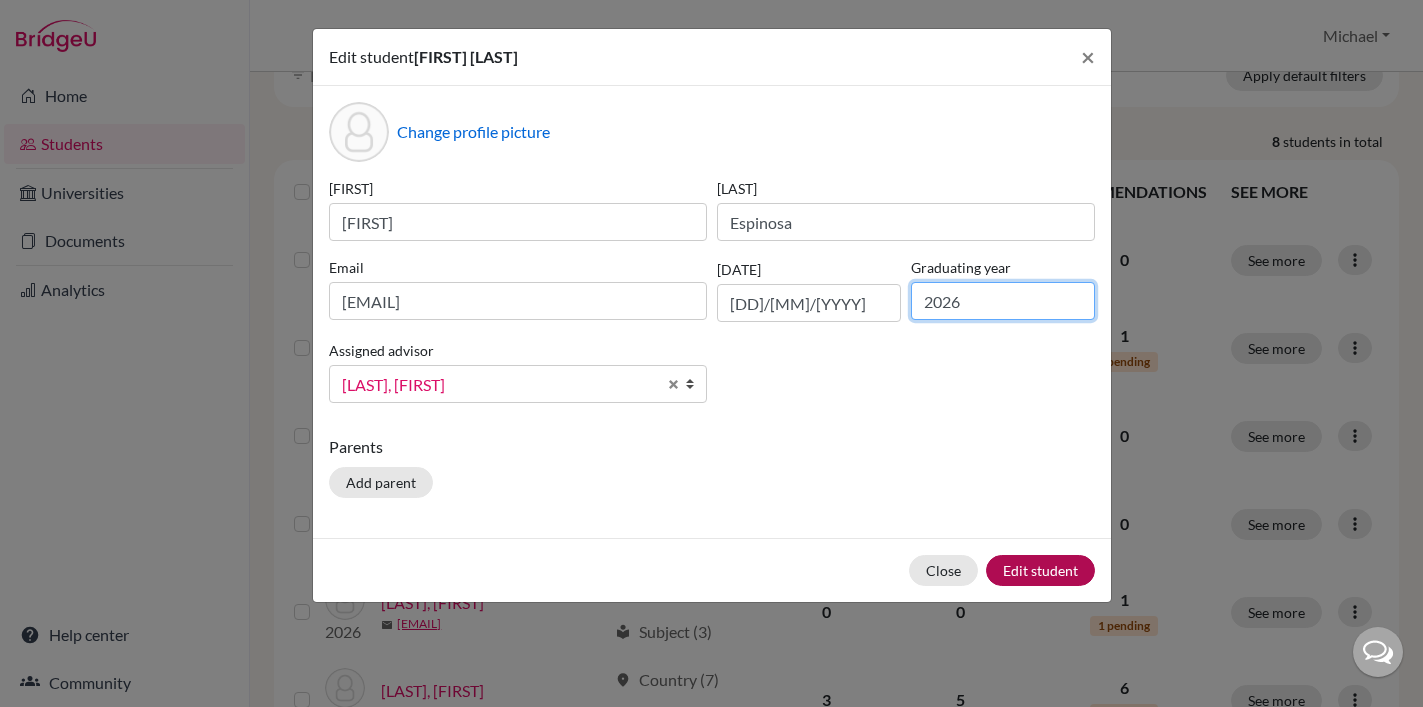 type on "2026" 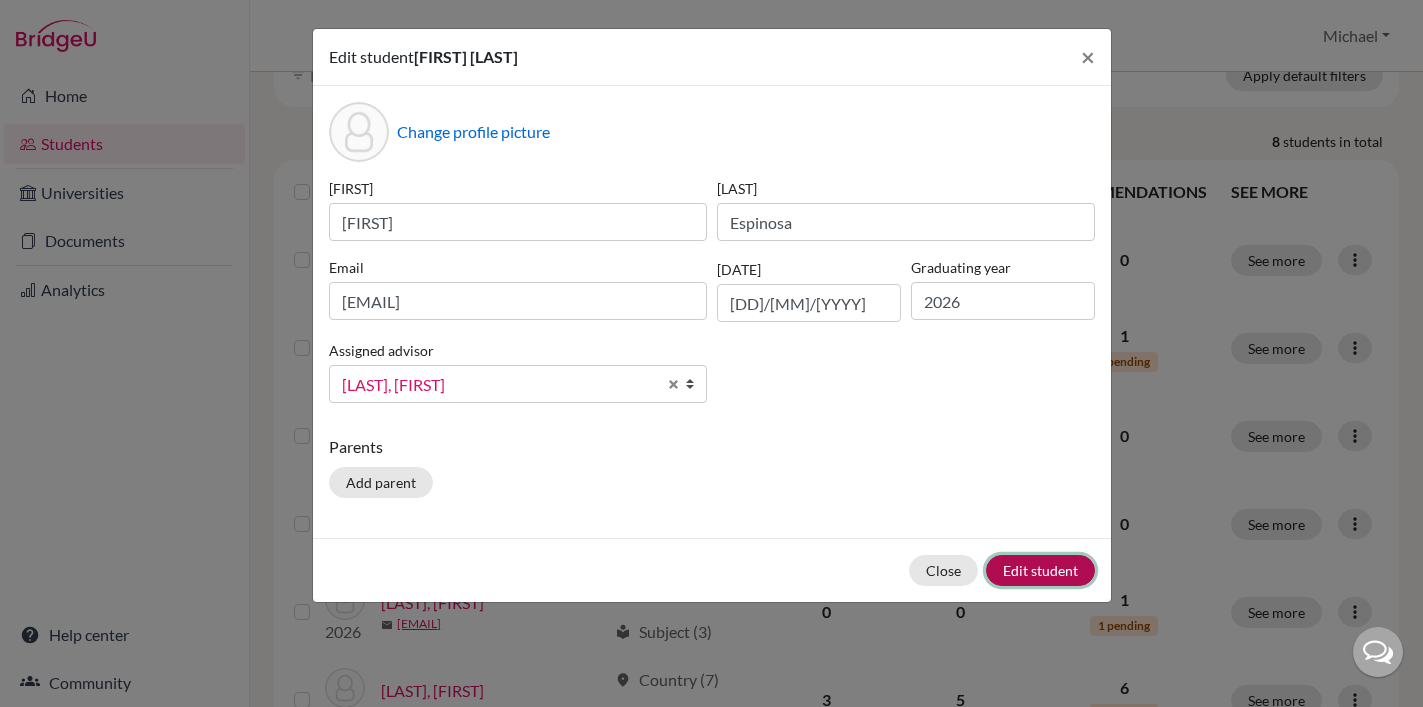 click on "Edit student" at bounding box center [1040, 570] 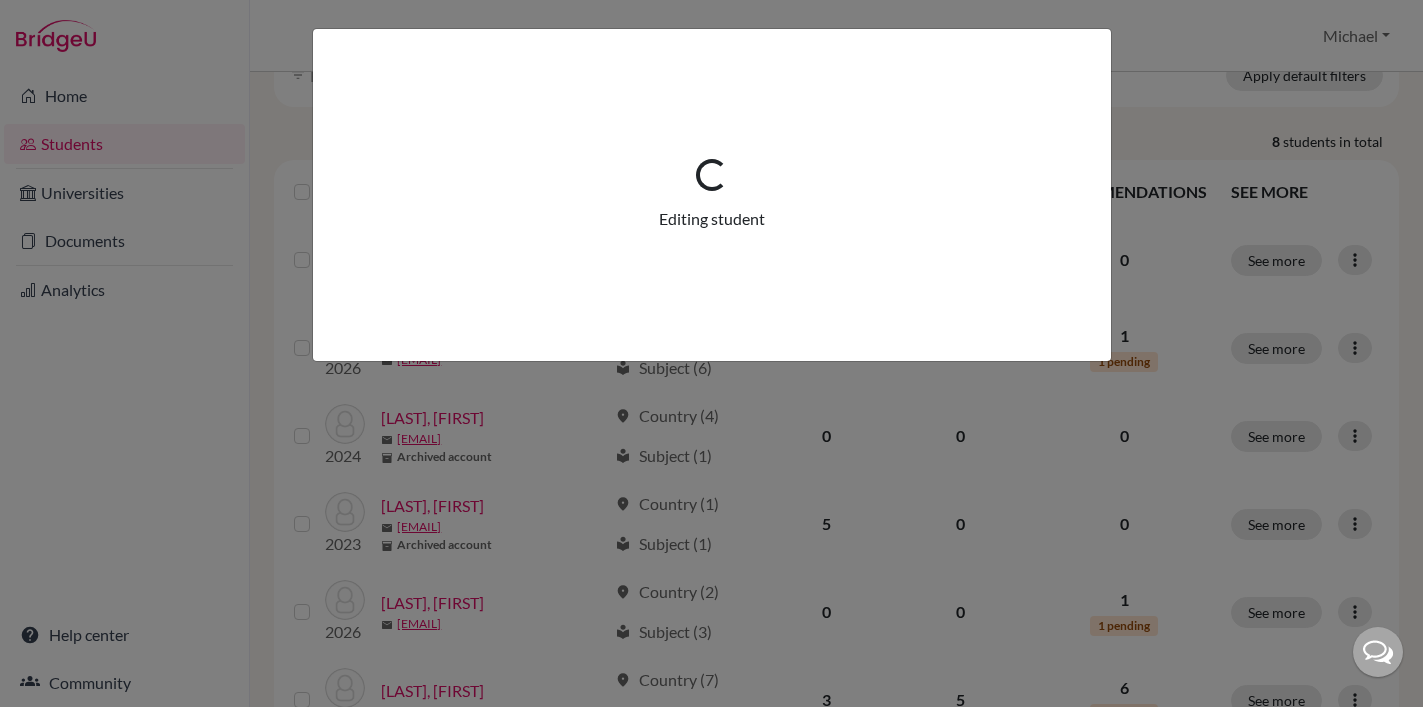 scroll, scrollTop: 0, scrollLeft: 0, axis: both 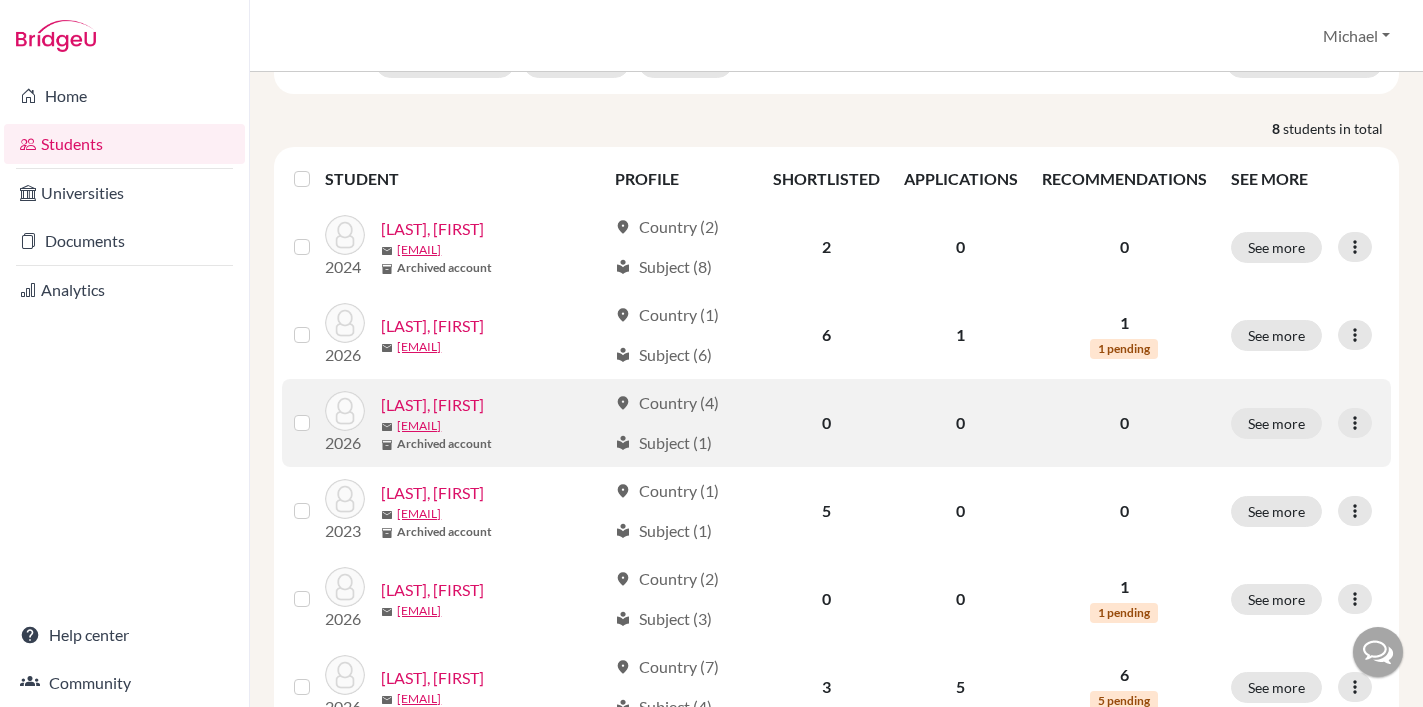 click at bounding box center [318, 411] 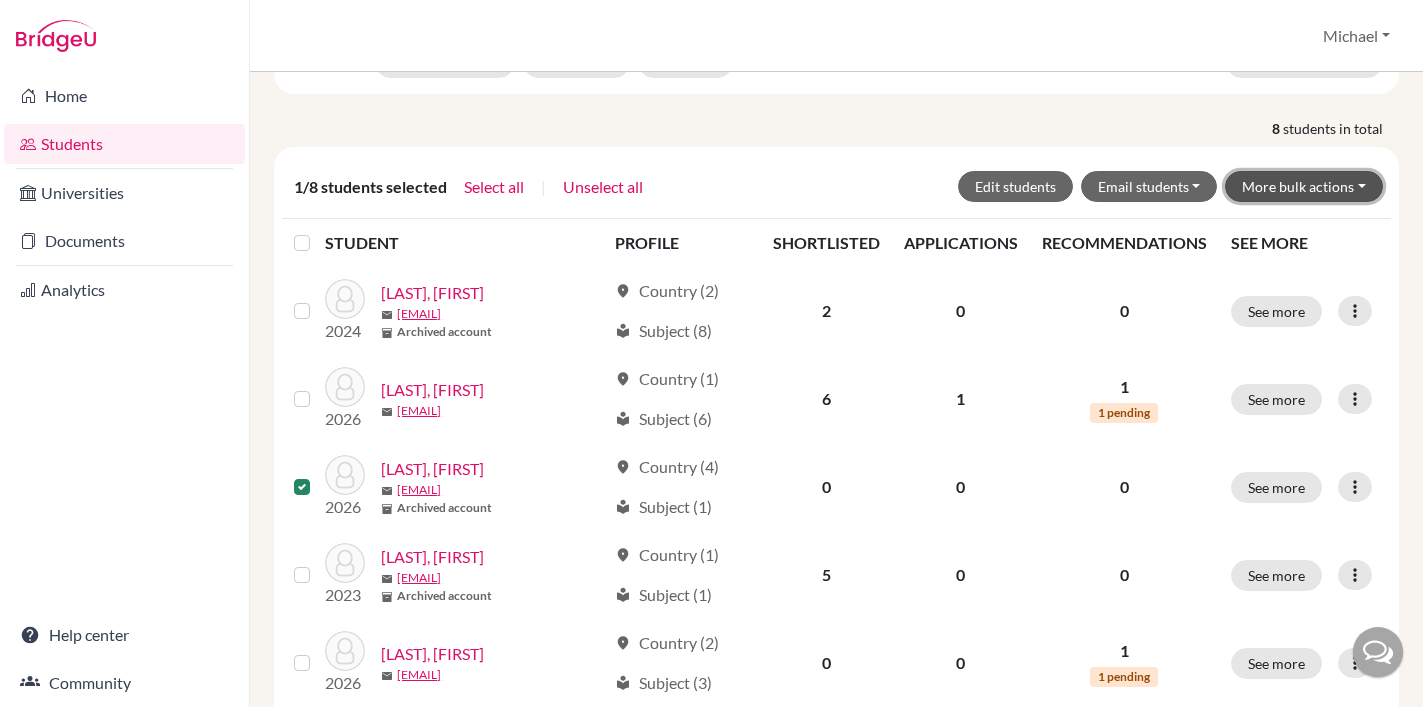 click on "More bulk actions" at bounding box center [1304, 186] 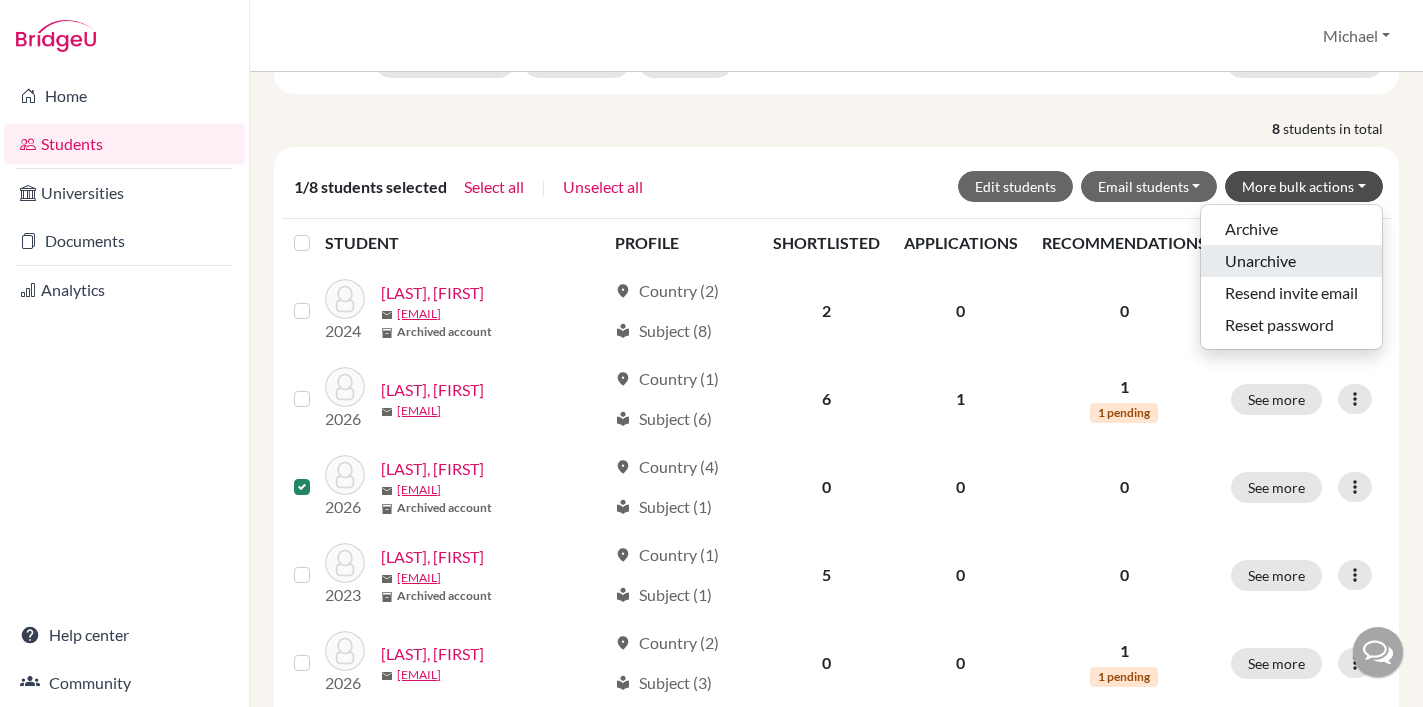 click on "Unarchive" at bounding box center [1291, 261] 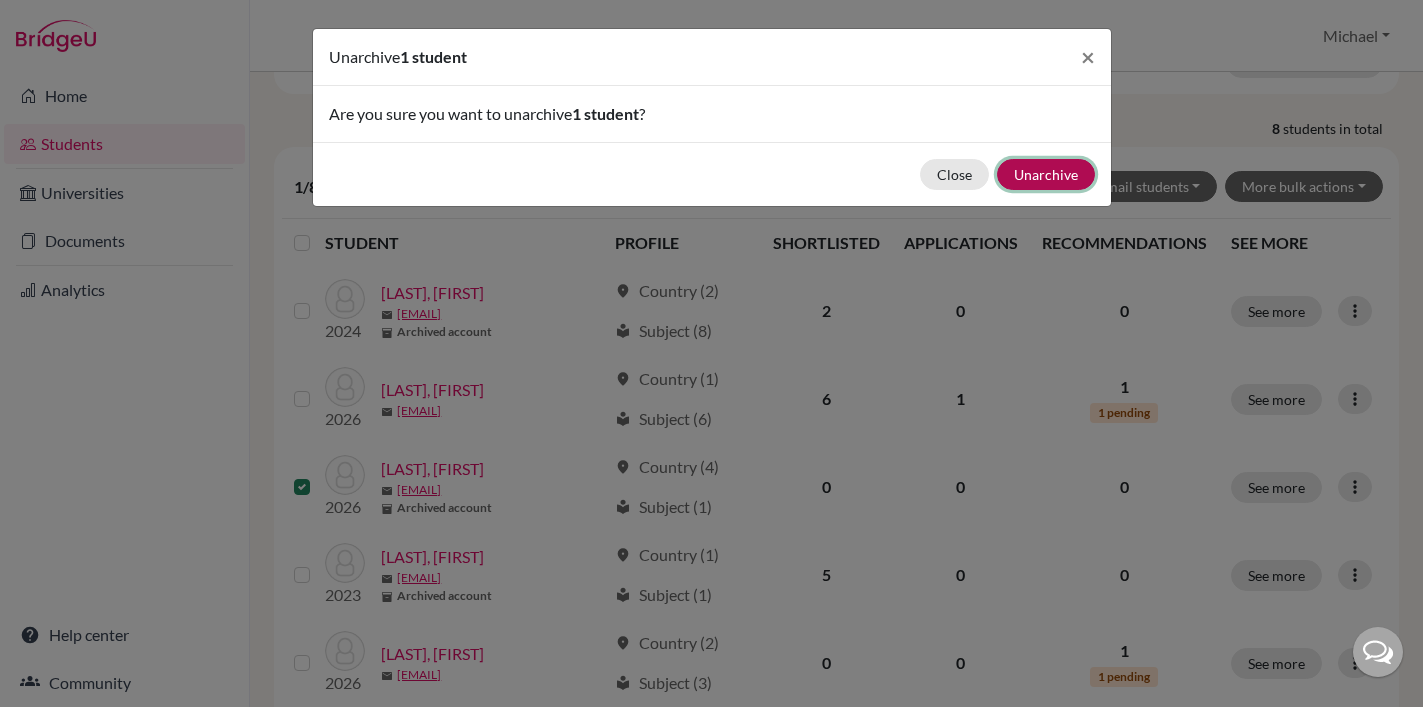 click on "Unarchive" at bounding box center [1046, 174] 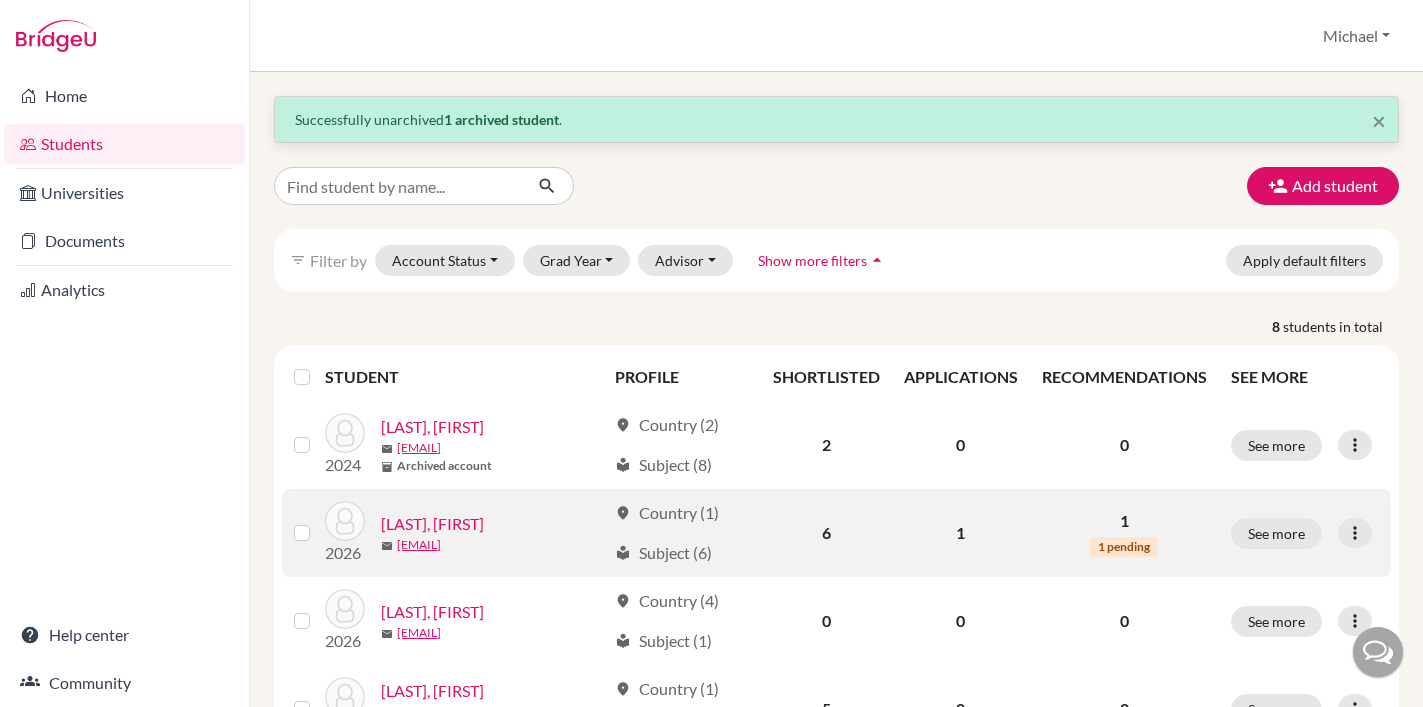 scroll, scrollTop: 106, scrollLeft: 0, axis: vertical 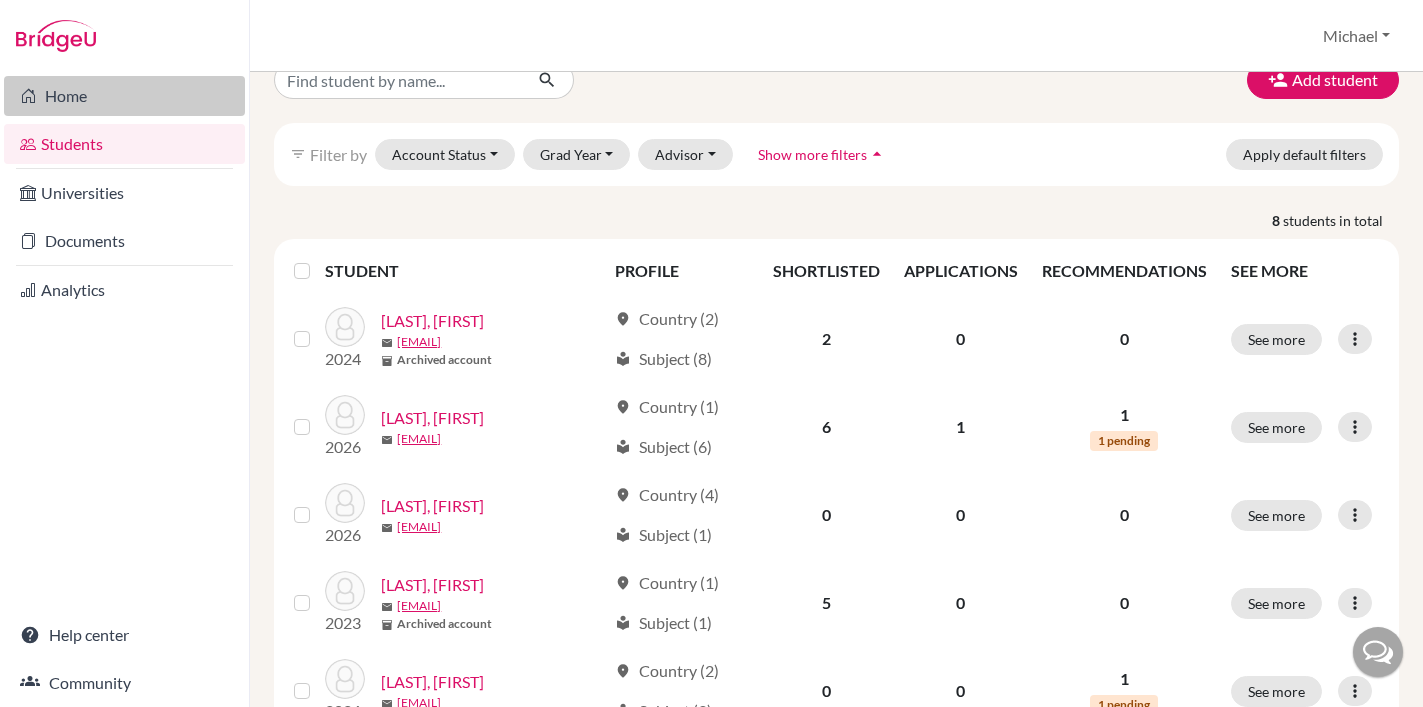 click on "Home" at bounding box center (124, 96) 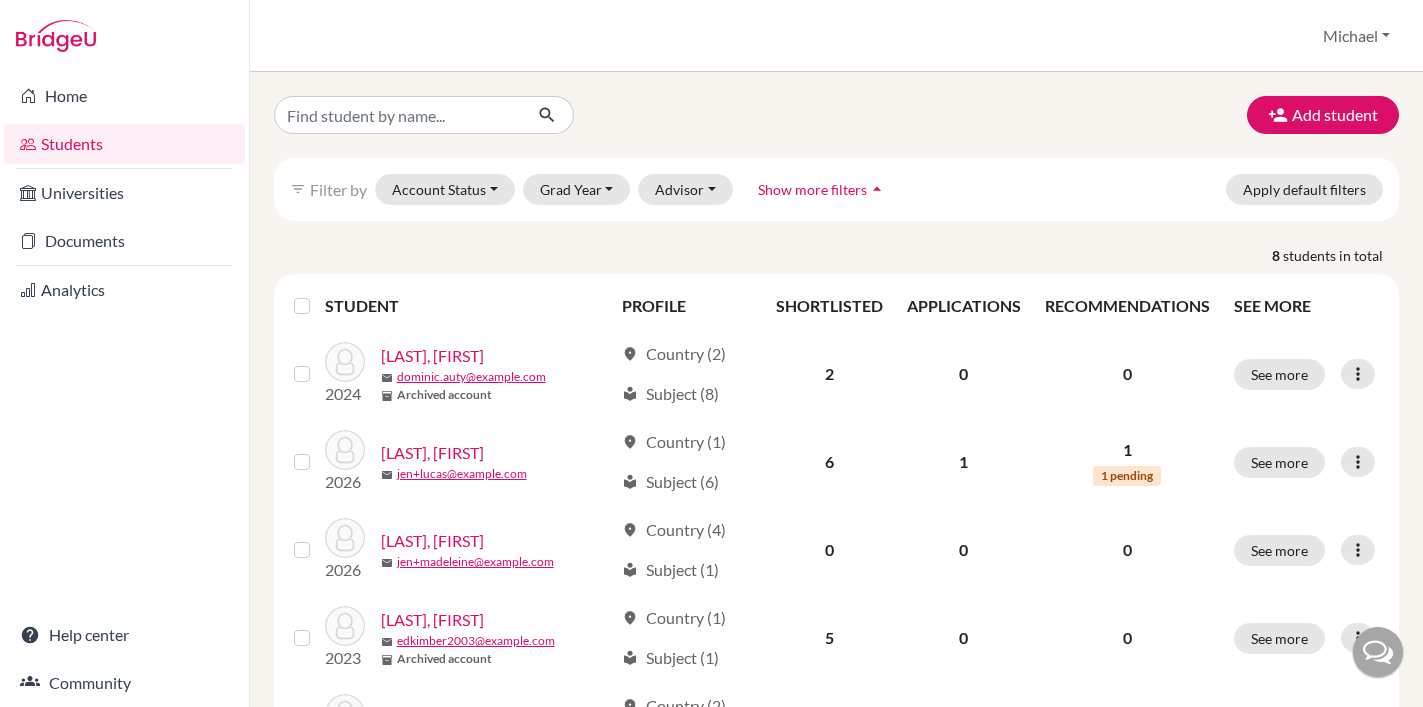 scroll, scrollTop: 0, scrollLeft: 0, axis: both 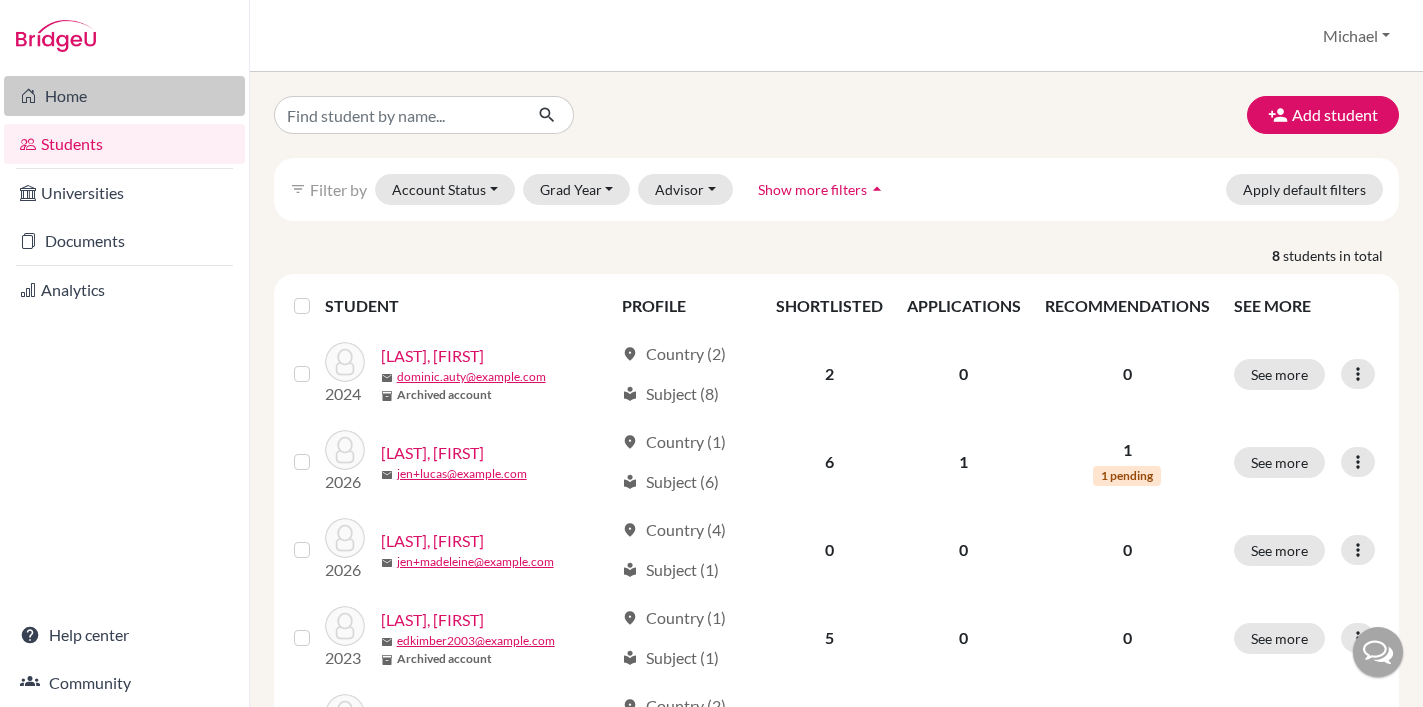 click on "Home" at bounding box center (124, 96) 